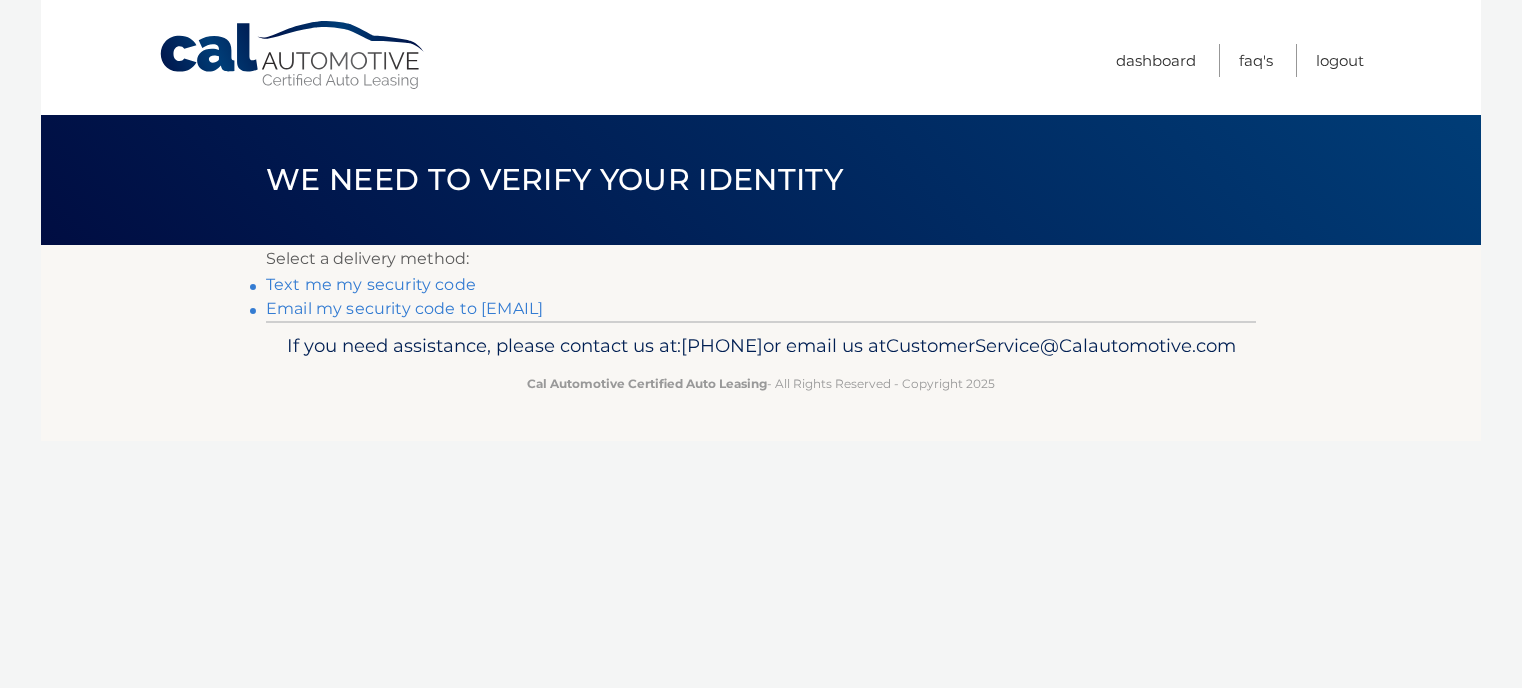 scroll, scrollTop: 0, scrollLeft: 0, axis: both 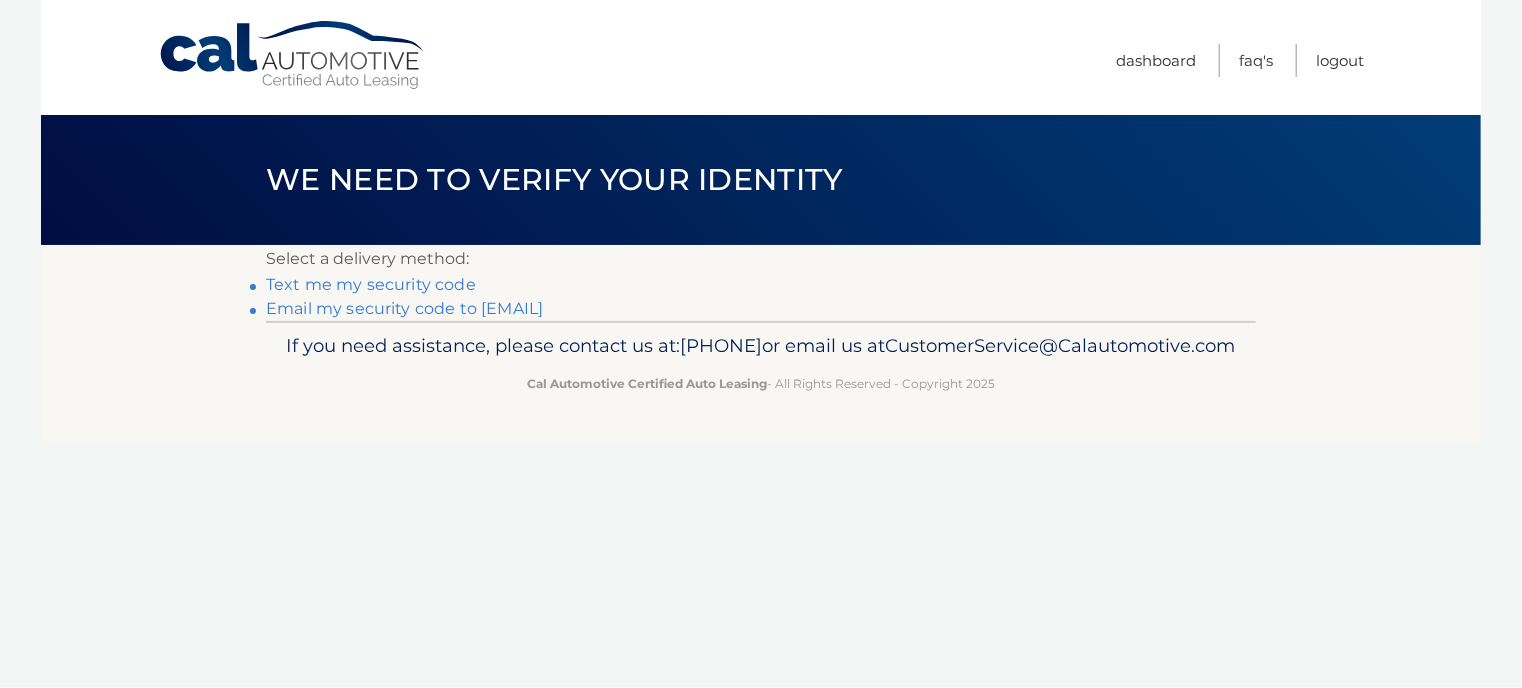 click on "Text me my security code" at bounding box center (371, 284) 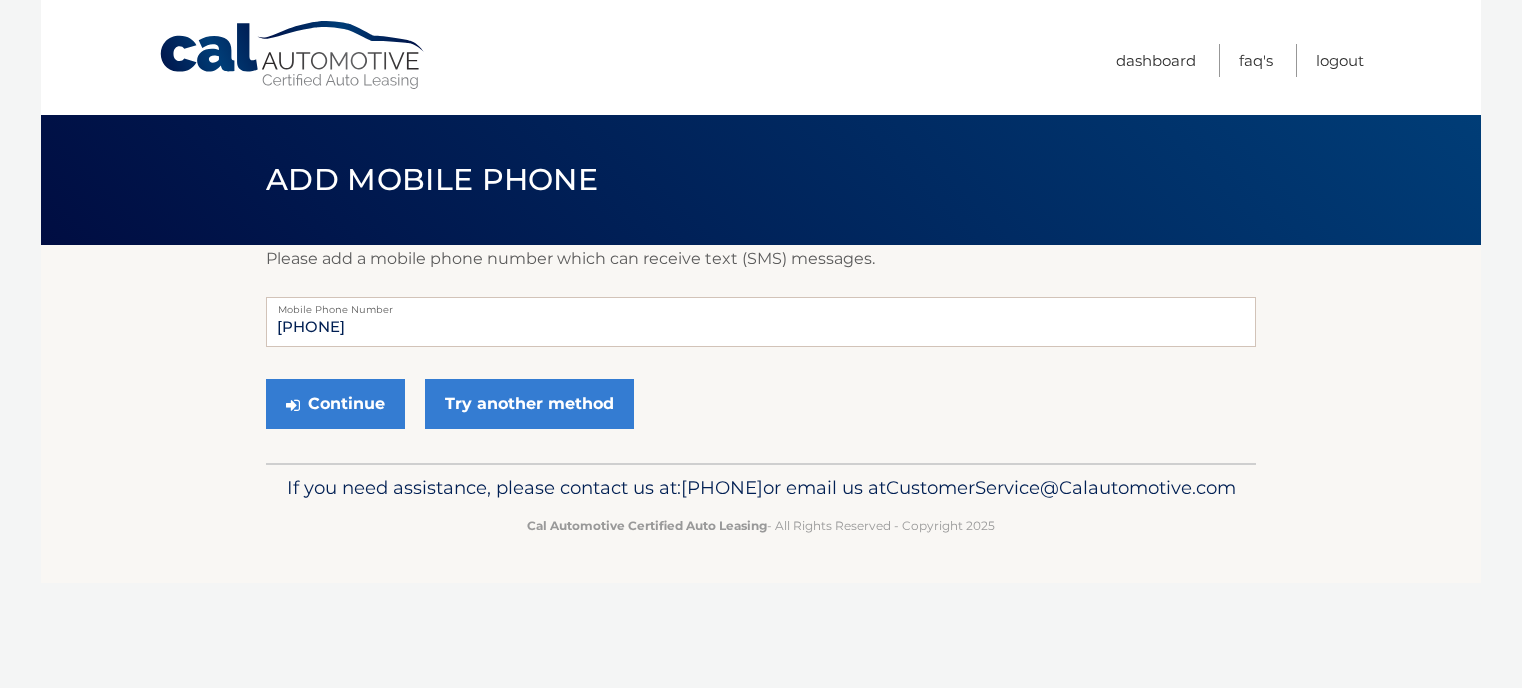 scroll, scrollTop: 0, scrollLeft: 0, axis: both 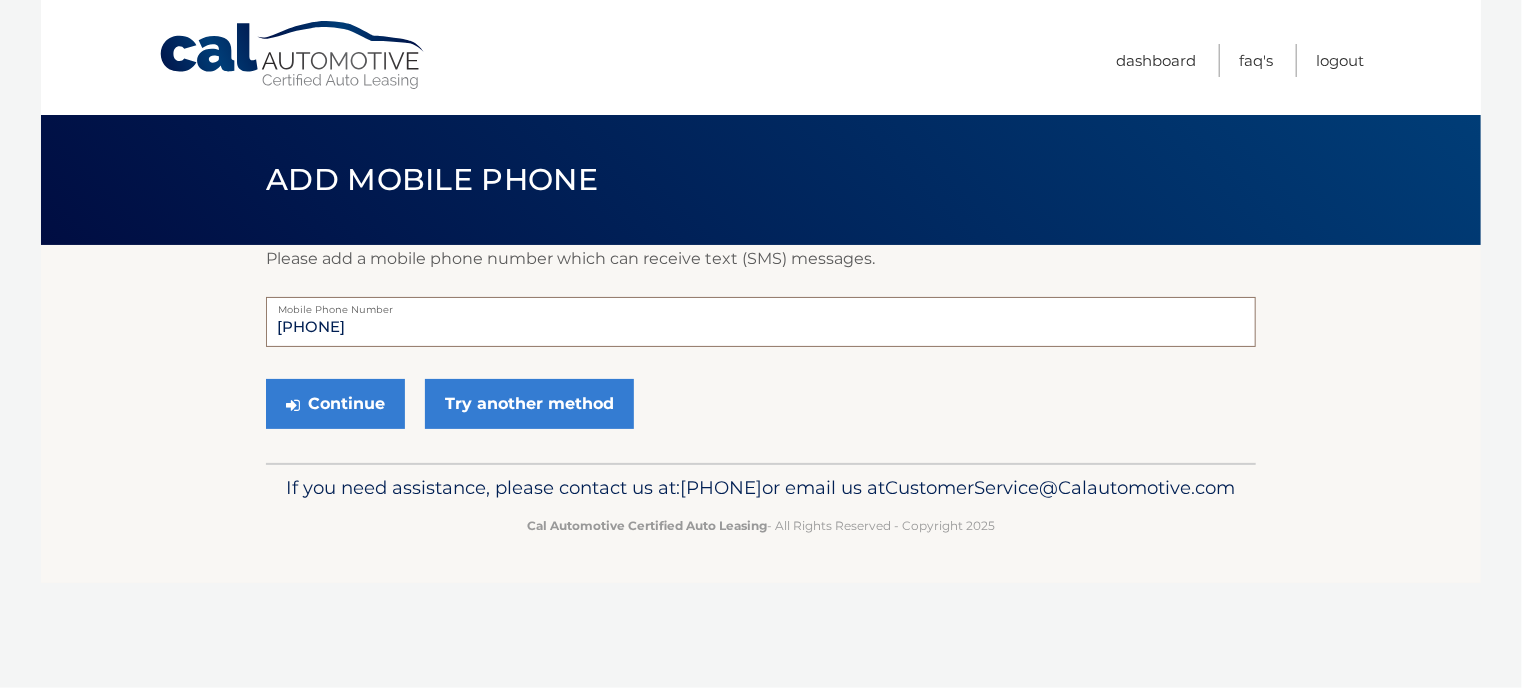 click on "[PHONE]" at bounding box center [761, 322] 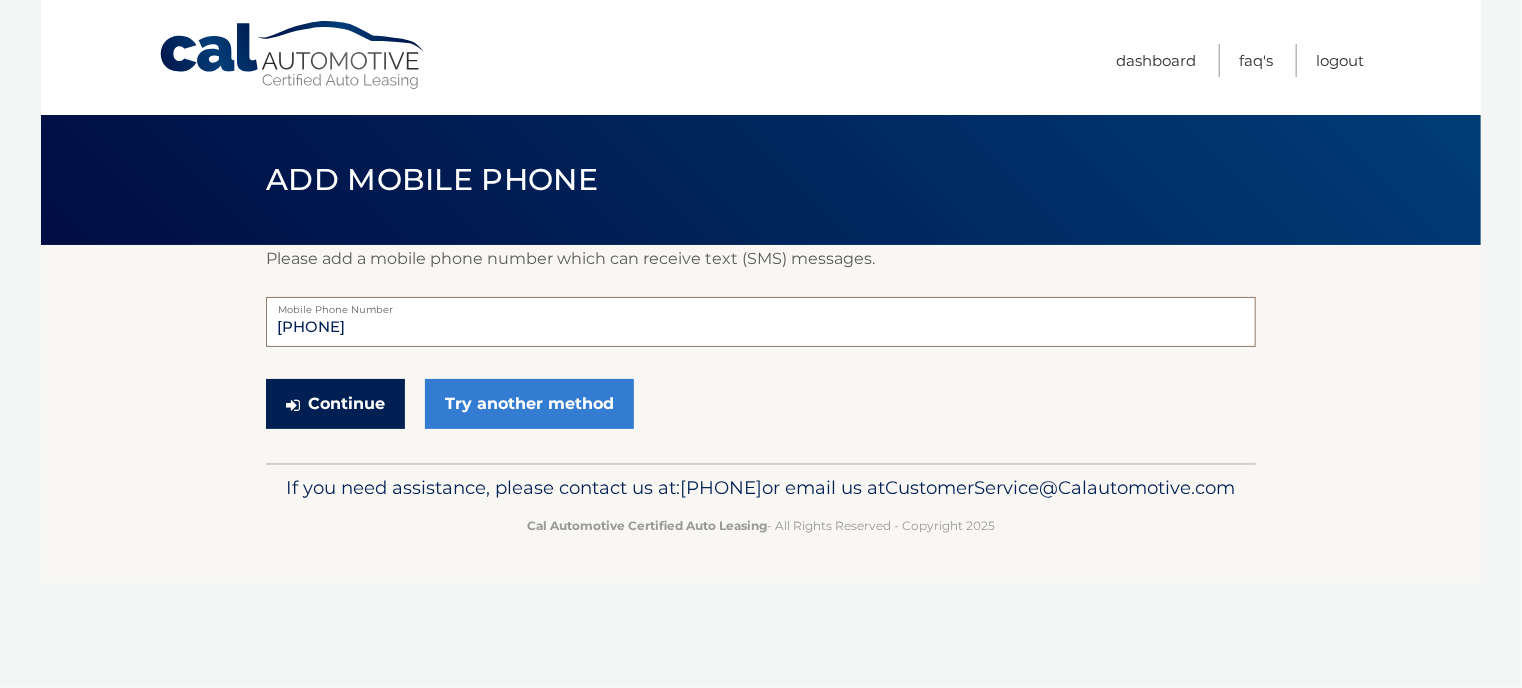 type on "[PHONE]" 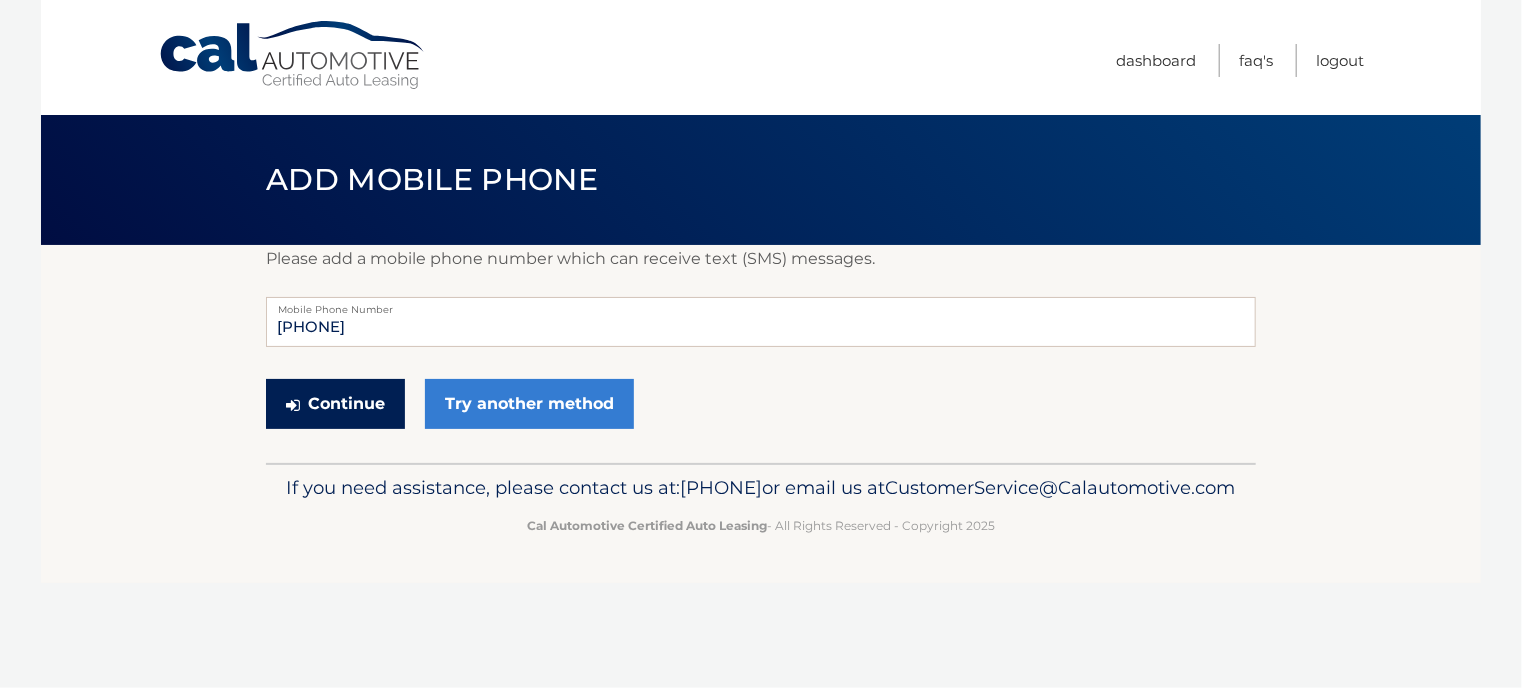 click on "Continue" at bounding box center (335, 404) 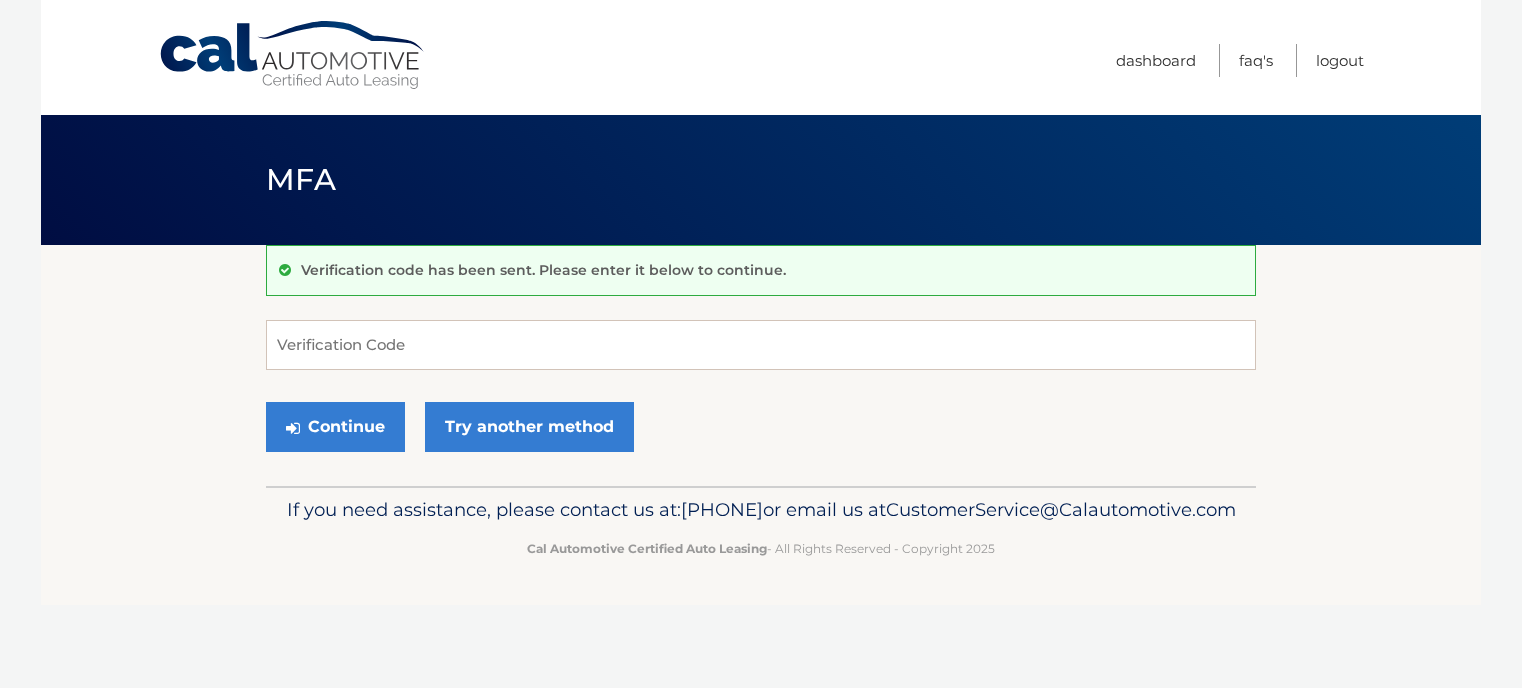 scroll, scrollTop: 0, scrollLeft: 0, axis: both 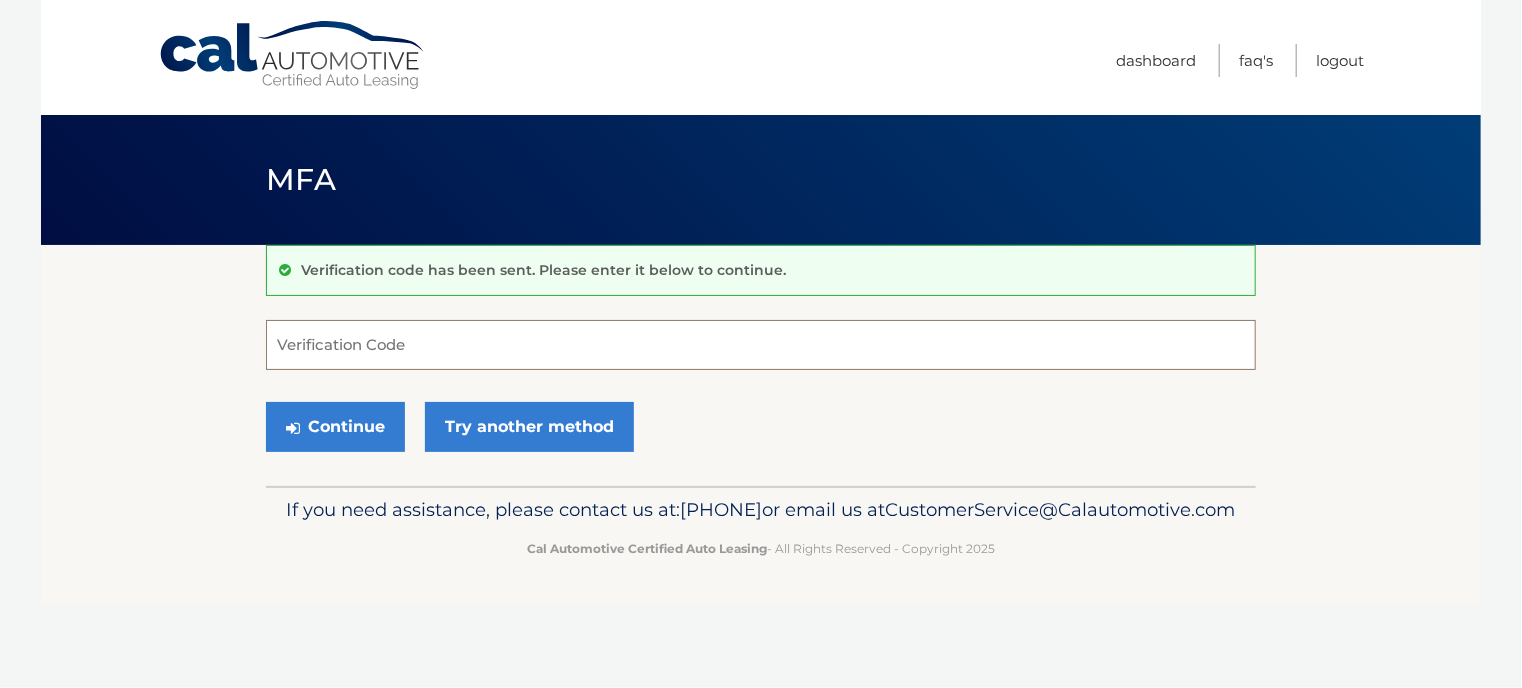 click on "Verification Code" at bounding box center (761, 345) 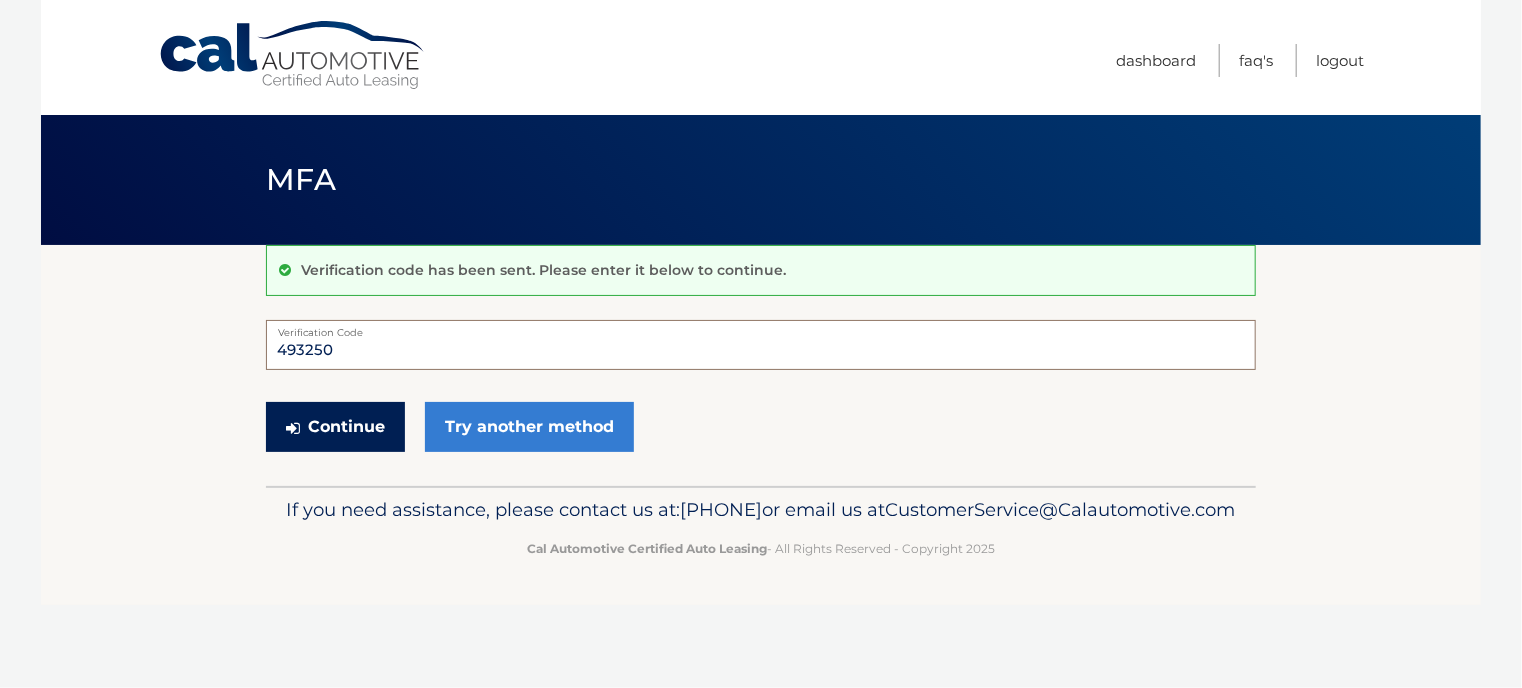 type on "493250" 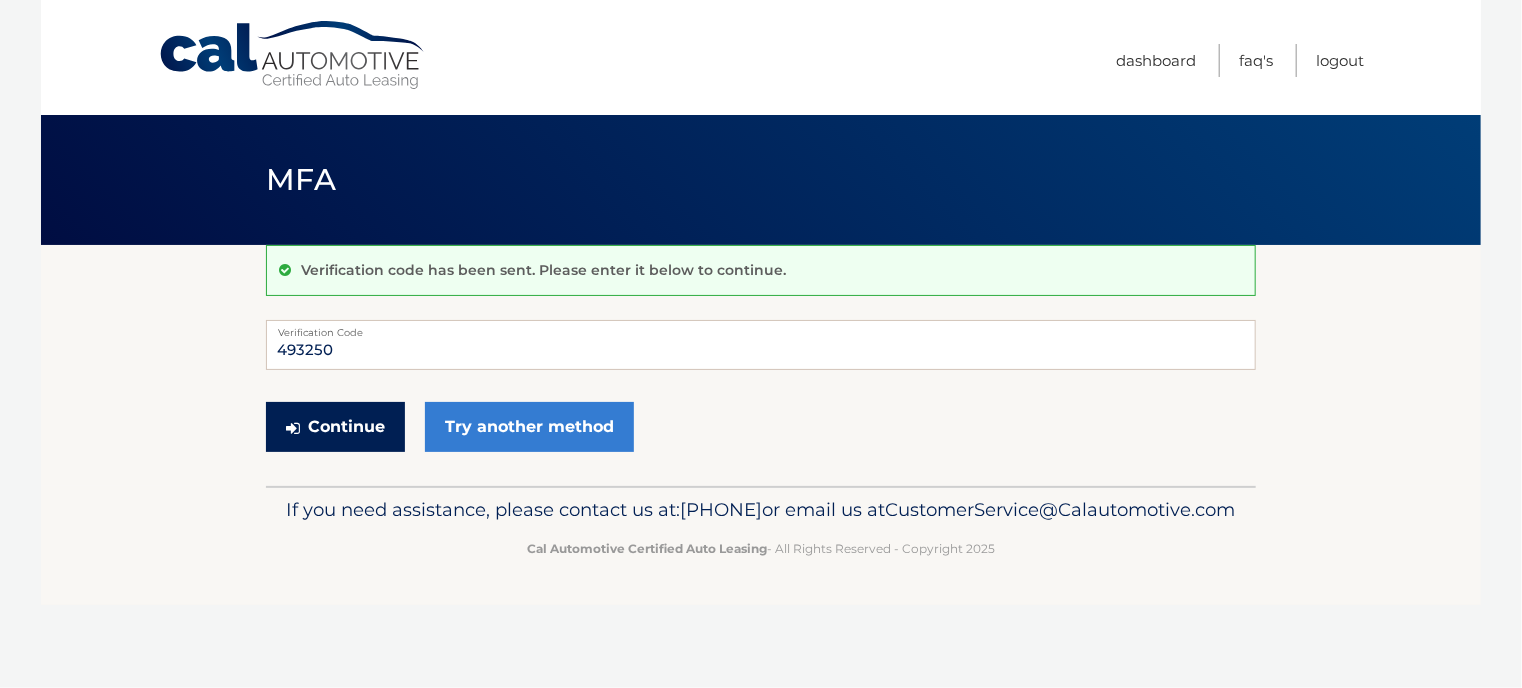 click on "Continue" at bounding box center [335, 427] 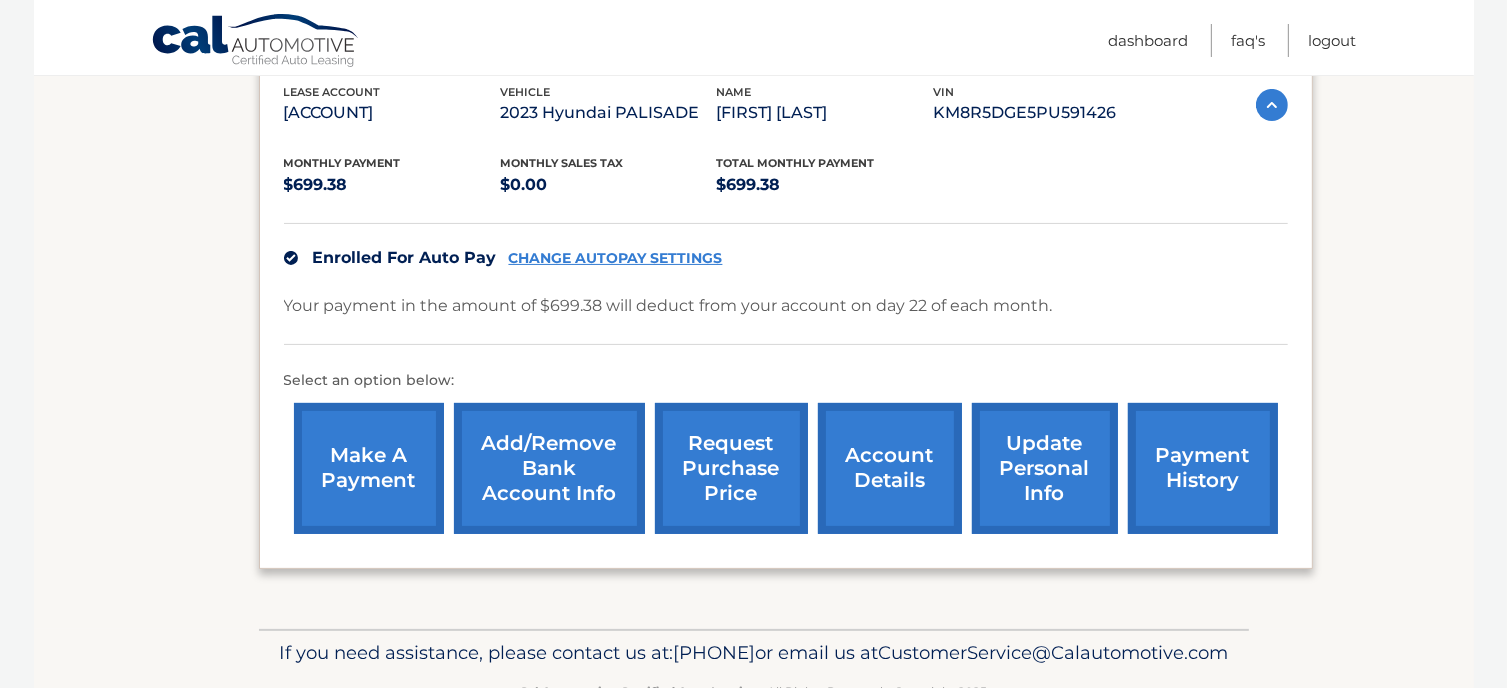scroll, scrollTop: 400, scrollLeft: 0, axis: vertical 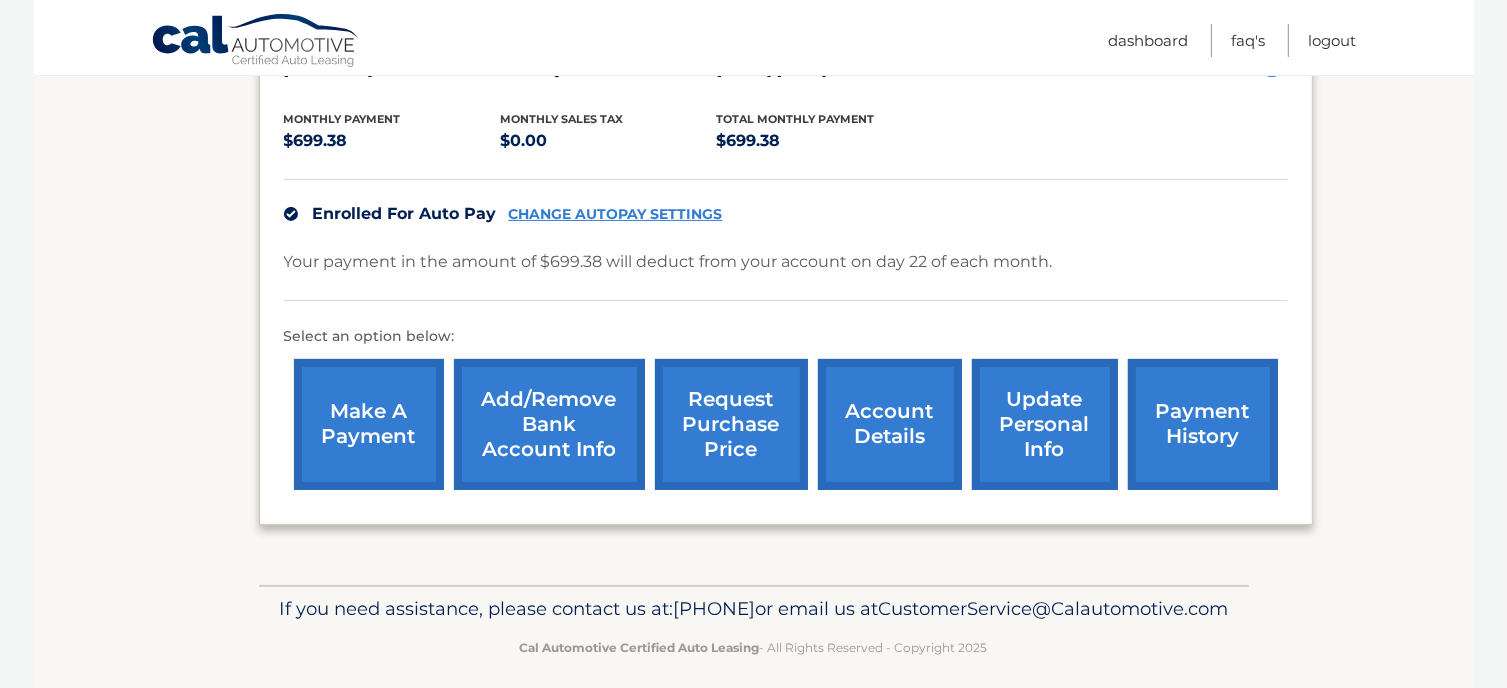click on "account details" at bounding box center [890, 424] 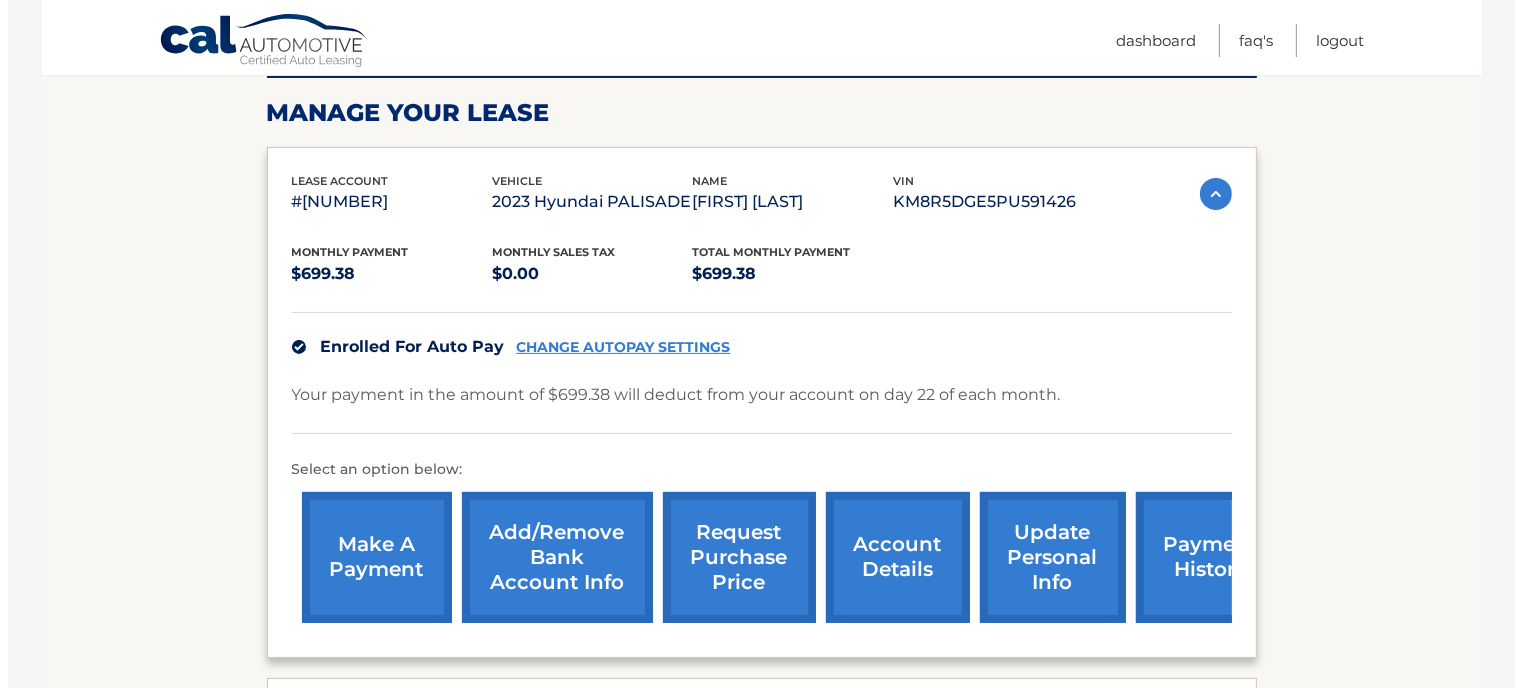 scroll, scrollTop: 300, scrollLeft: 0, axis: vertical 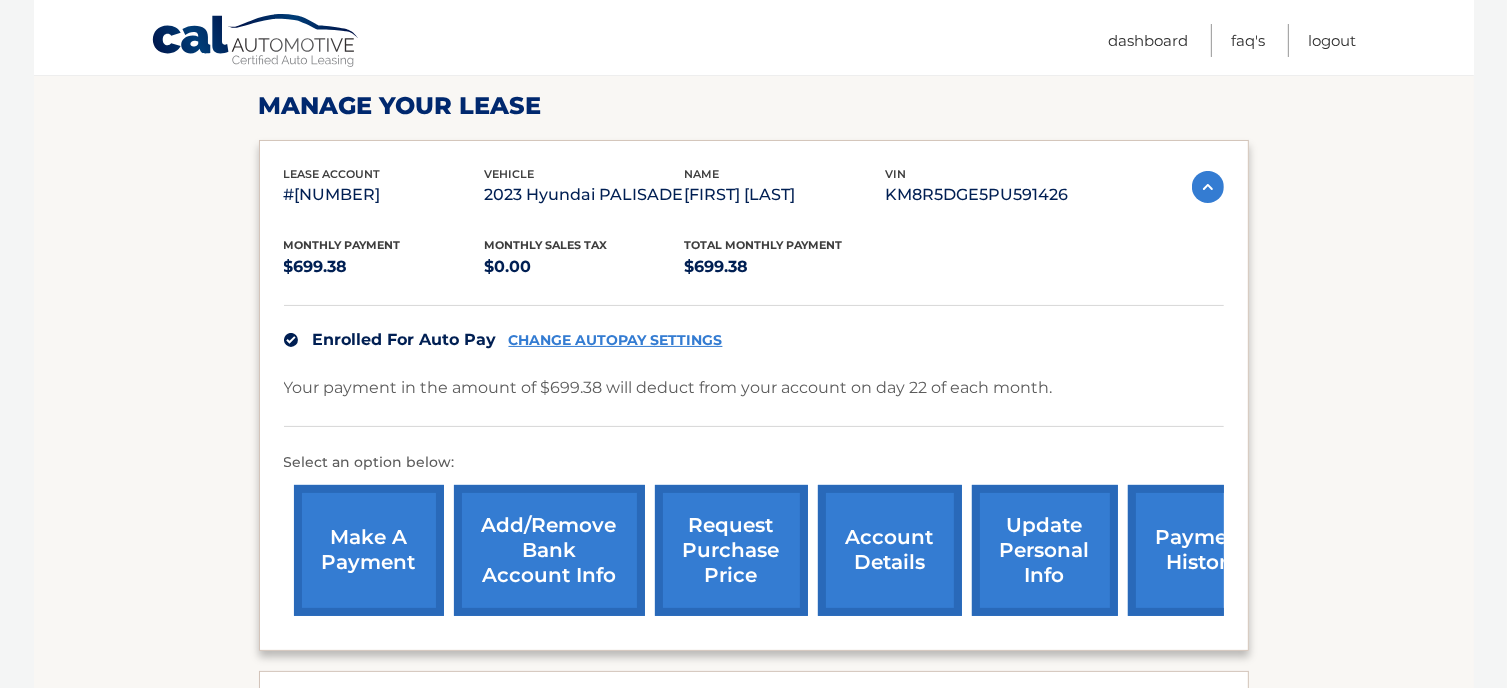 click on "request purchase price" at bounding box center [731, 550] 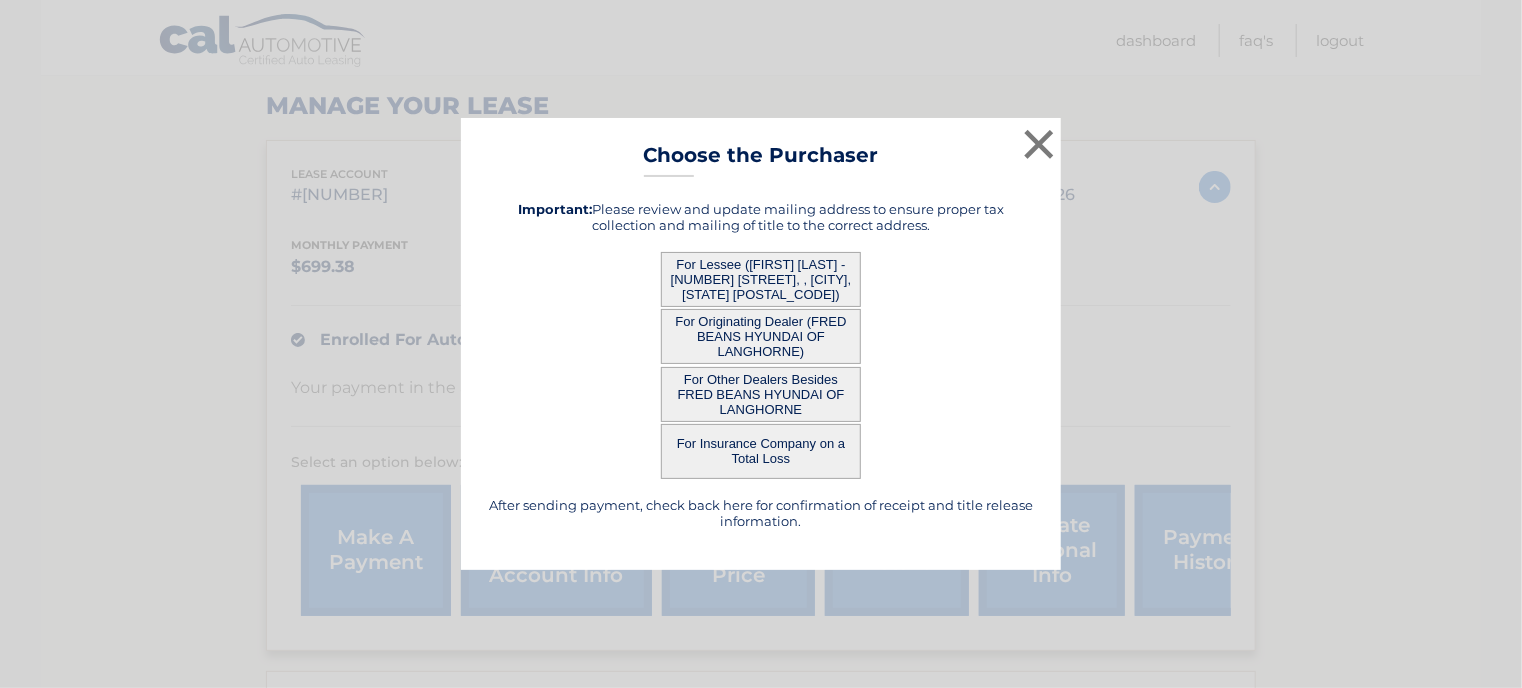 click on "For Lessee ([FIRST] [LAST] - [NUMBER] [STREET] [CITY], [STATE] [POSTAL_CODE])" at bounding box center (761, 279) 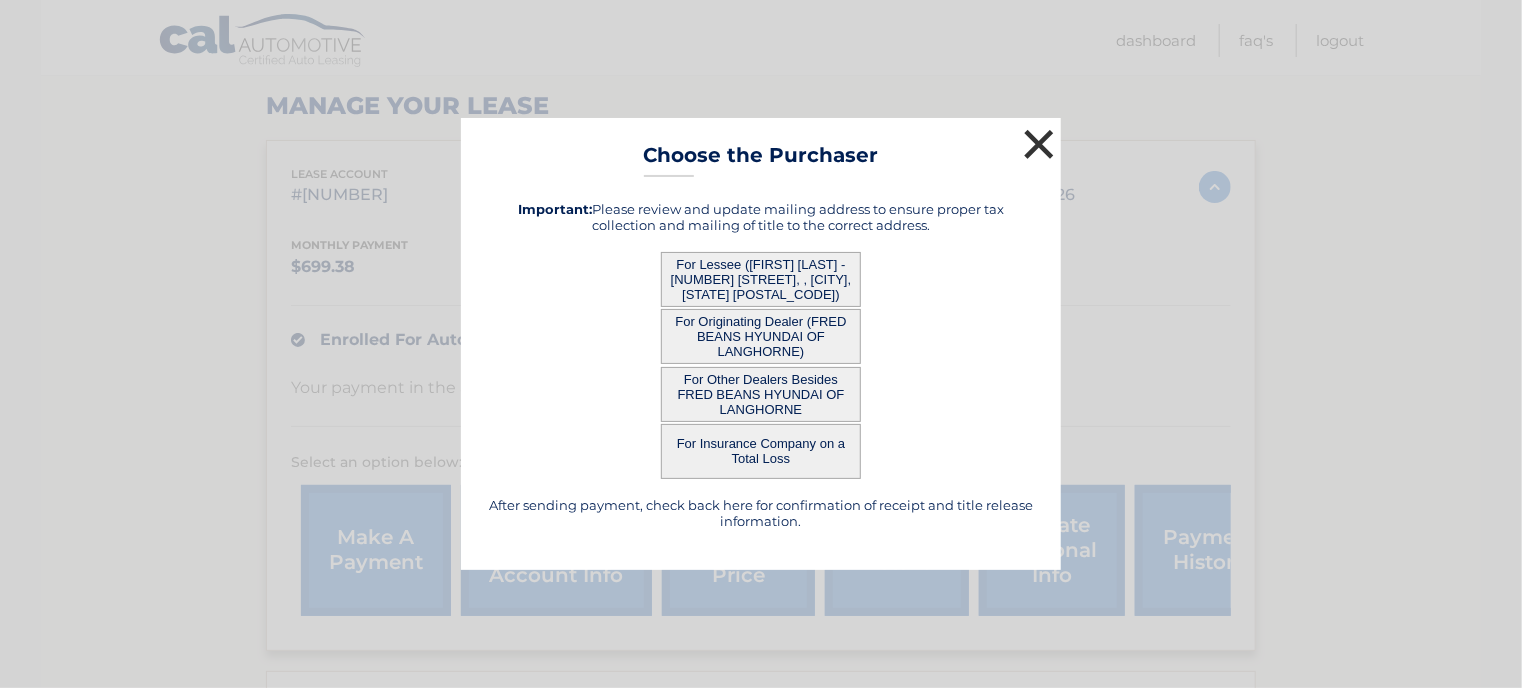 click on "×" at bounding box center [1039, 144] 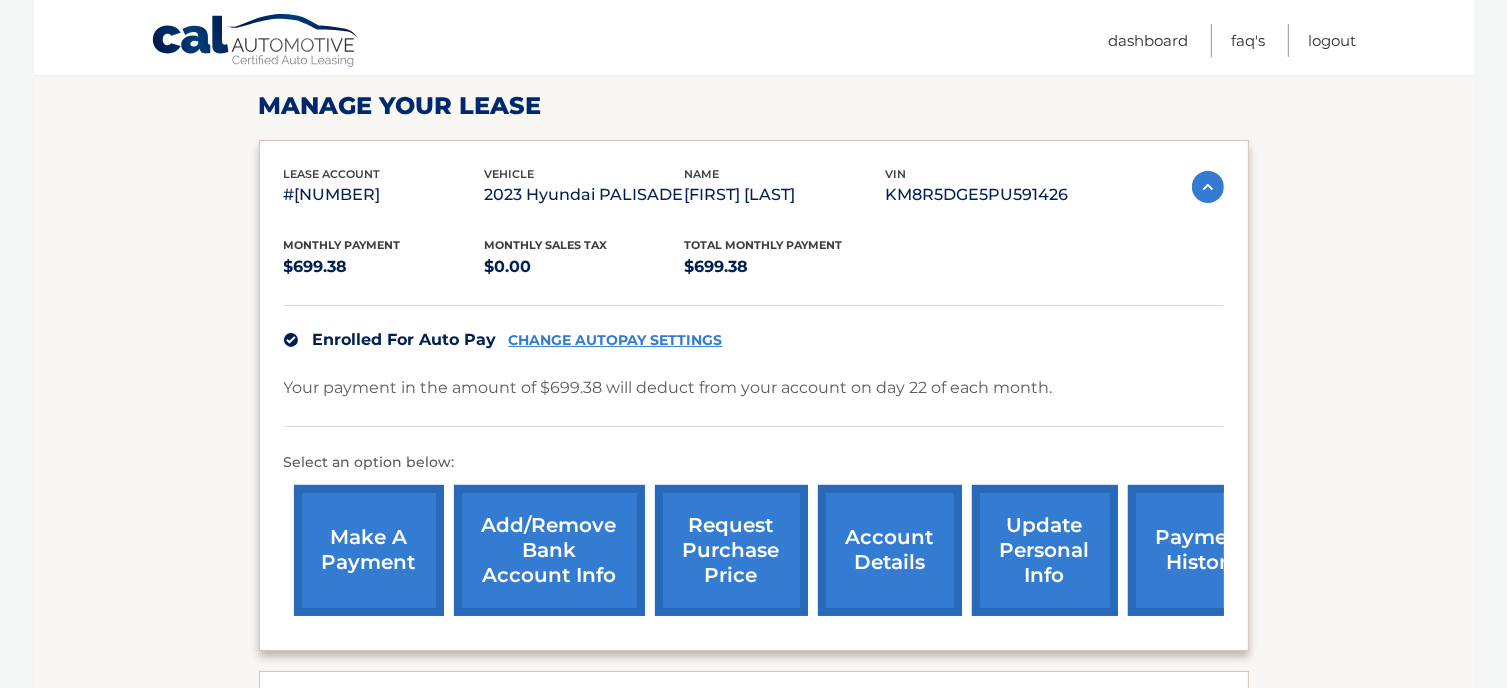 click on "request purchase price" at bounding box center [731, 550] 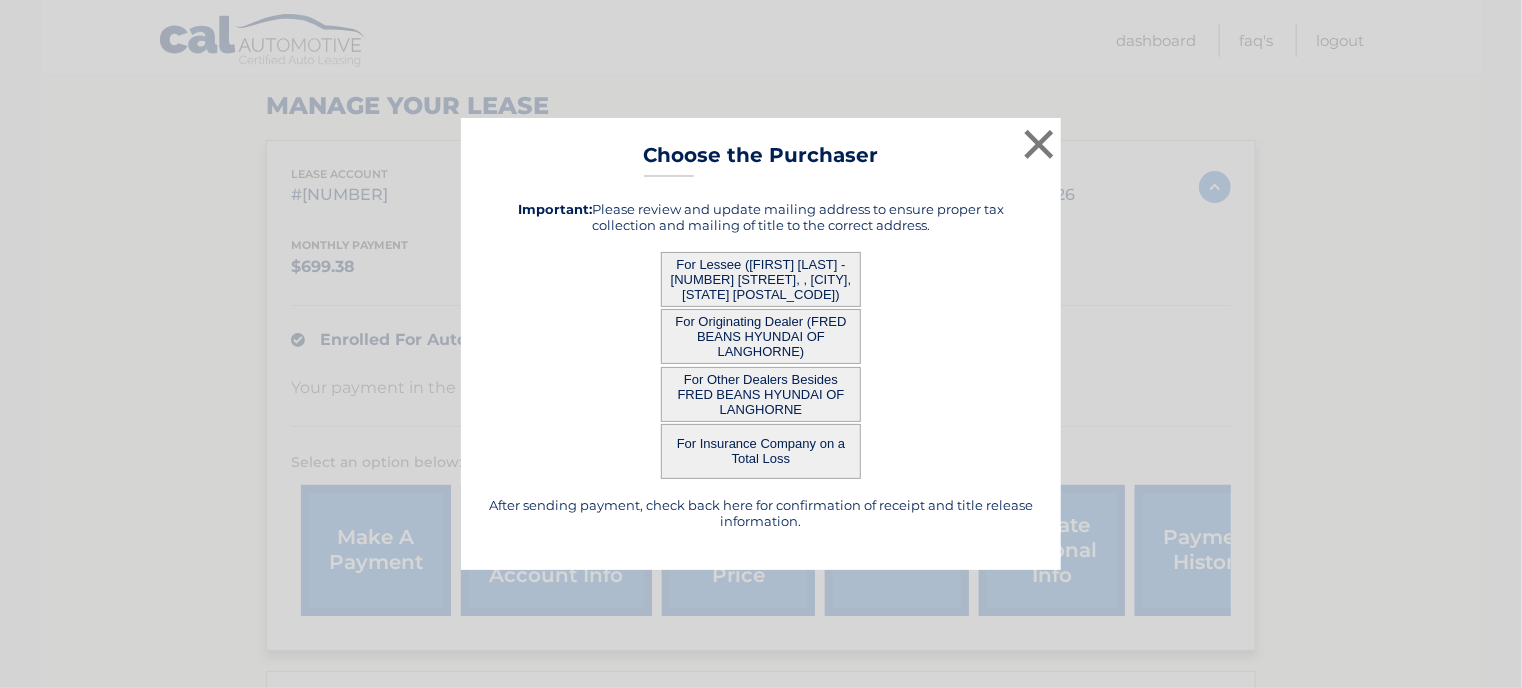 click on "For Lessee (WILLIAM STOLOW - 907 PEBBLE CREEK CT, , PENNINGTON, NJ 08534)" at bounding box center [761, 279] 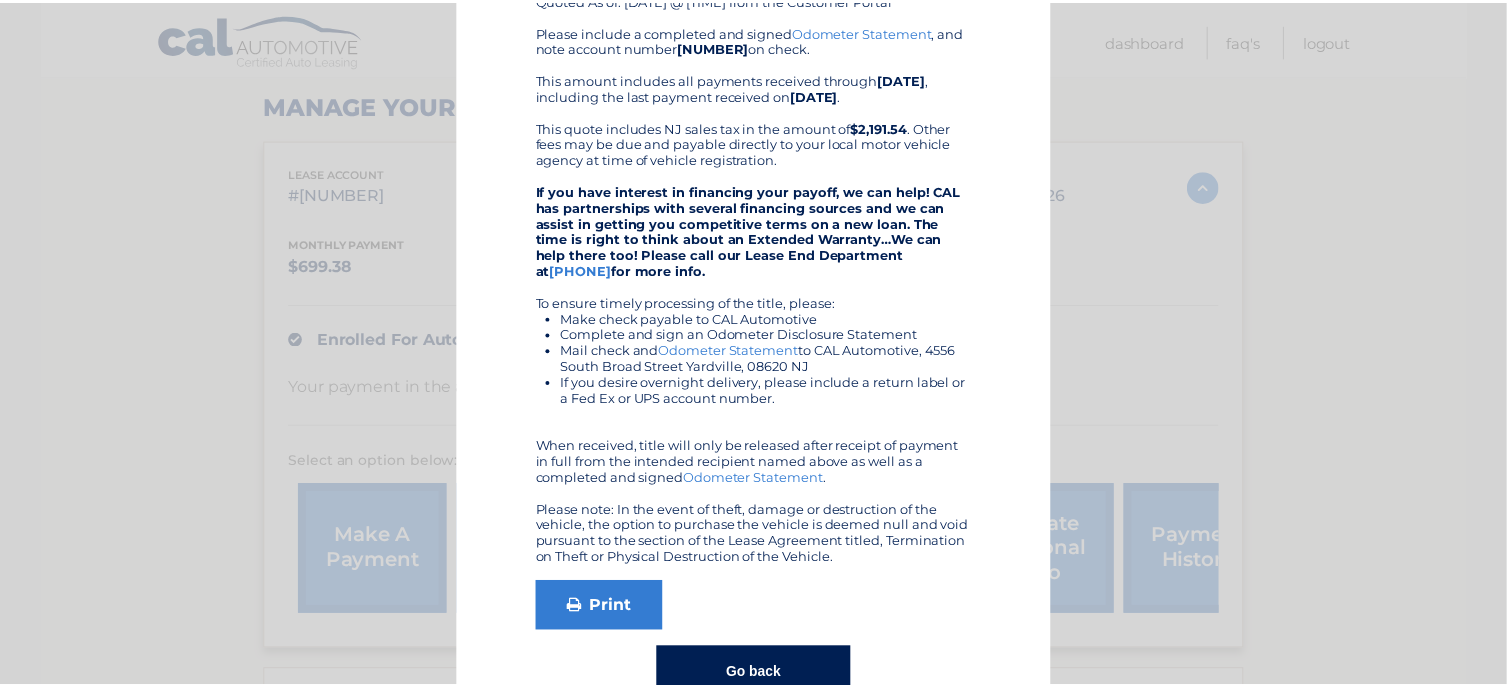 scroll, scrollTop: 0, scrollLeft: 0, axis: both 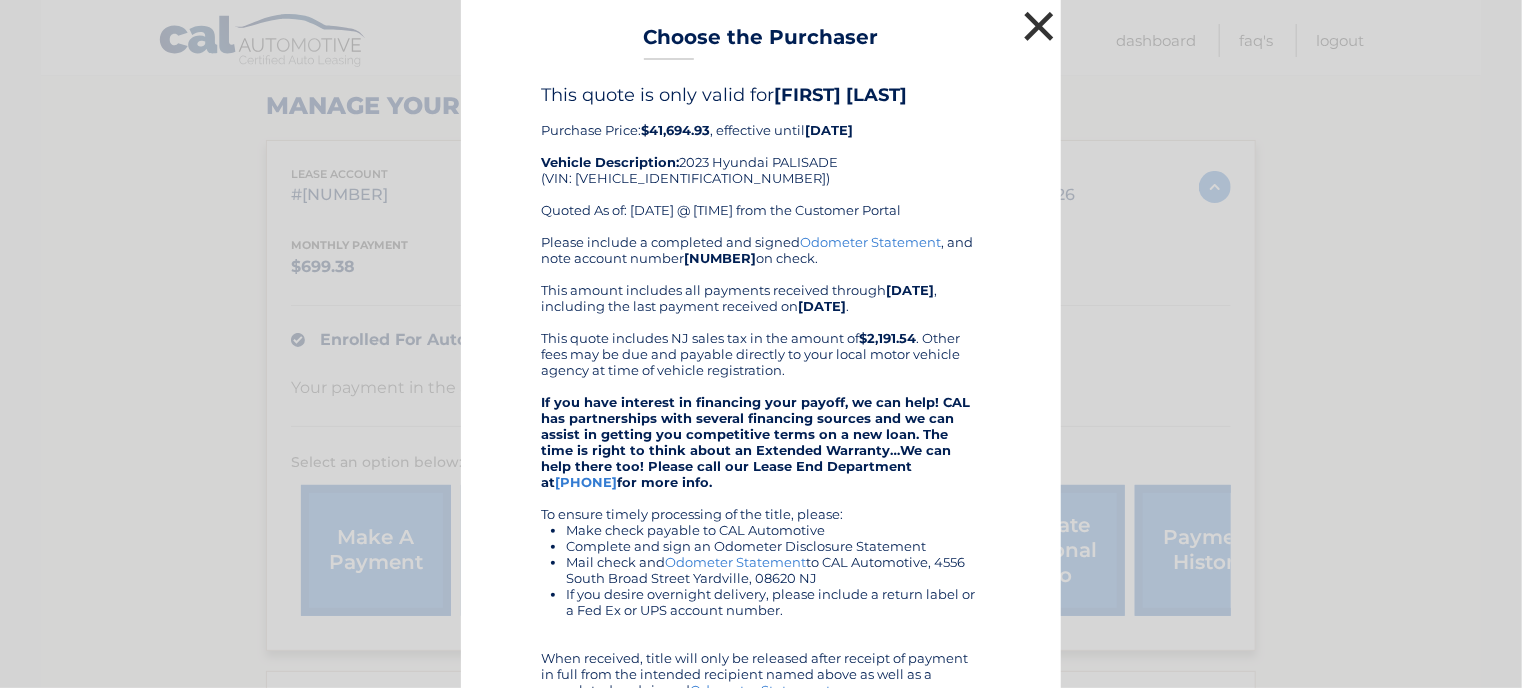 click on "×" at bounding box center [1039, 26] 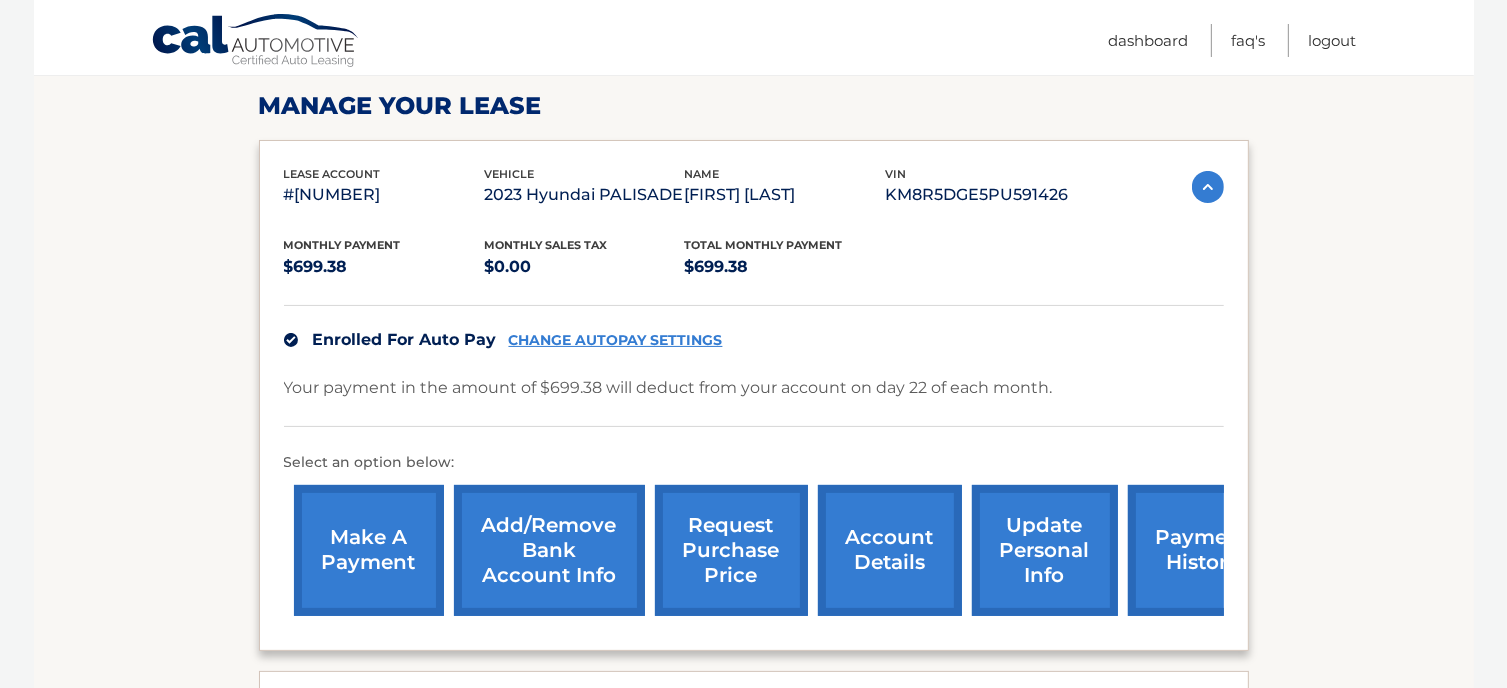 click on "account details" at bounding box center (890, 550) 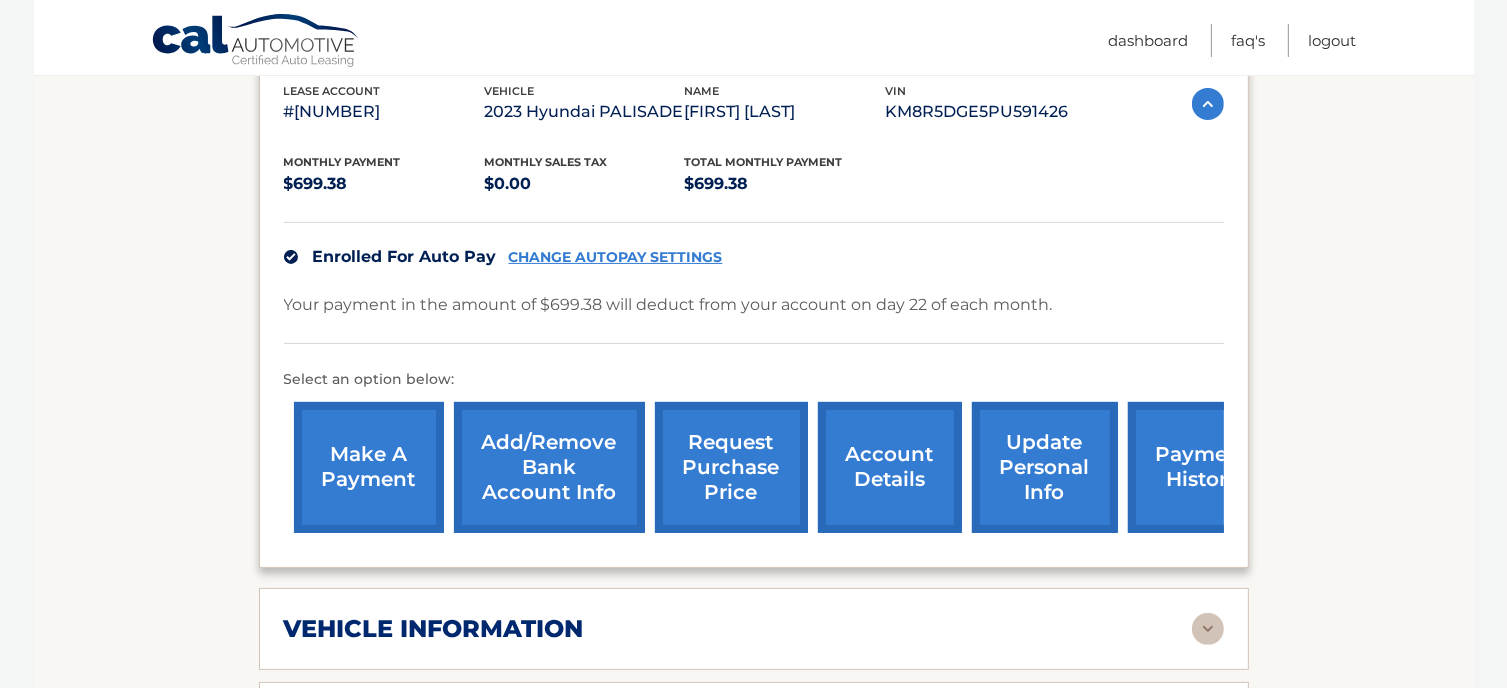 scroll, scrollTop: 600, scrollLeft: 0, axis: vertical 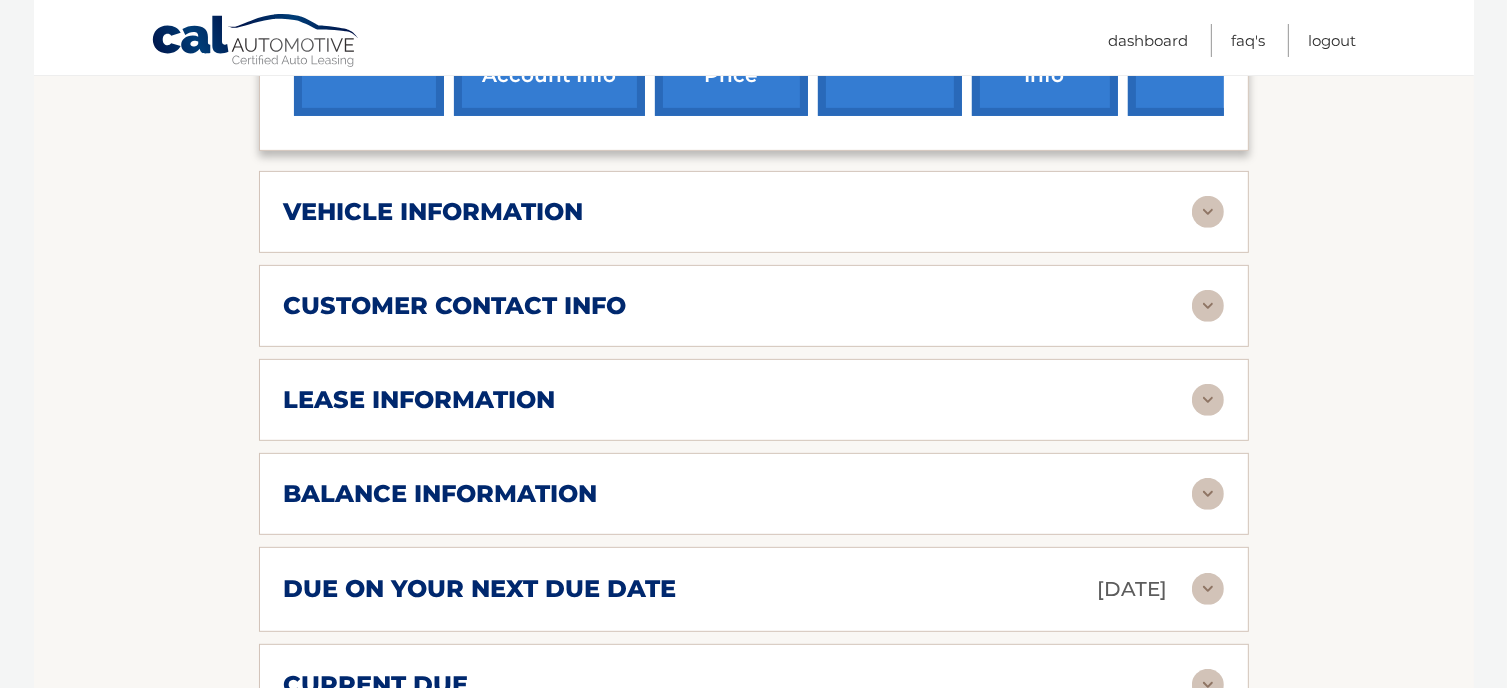 click at bounding box center [1208, 400] 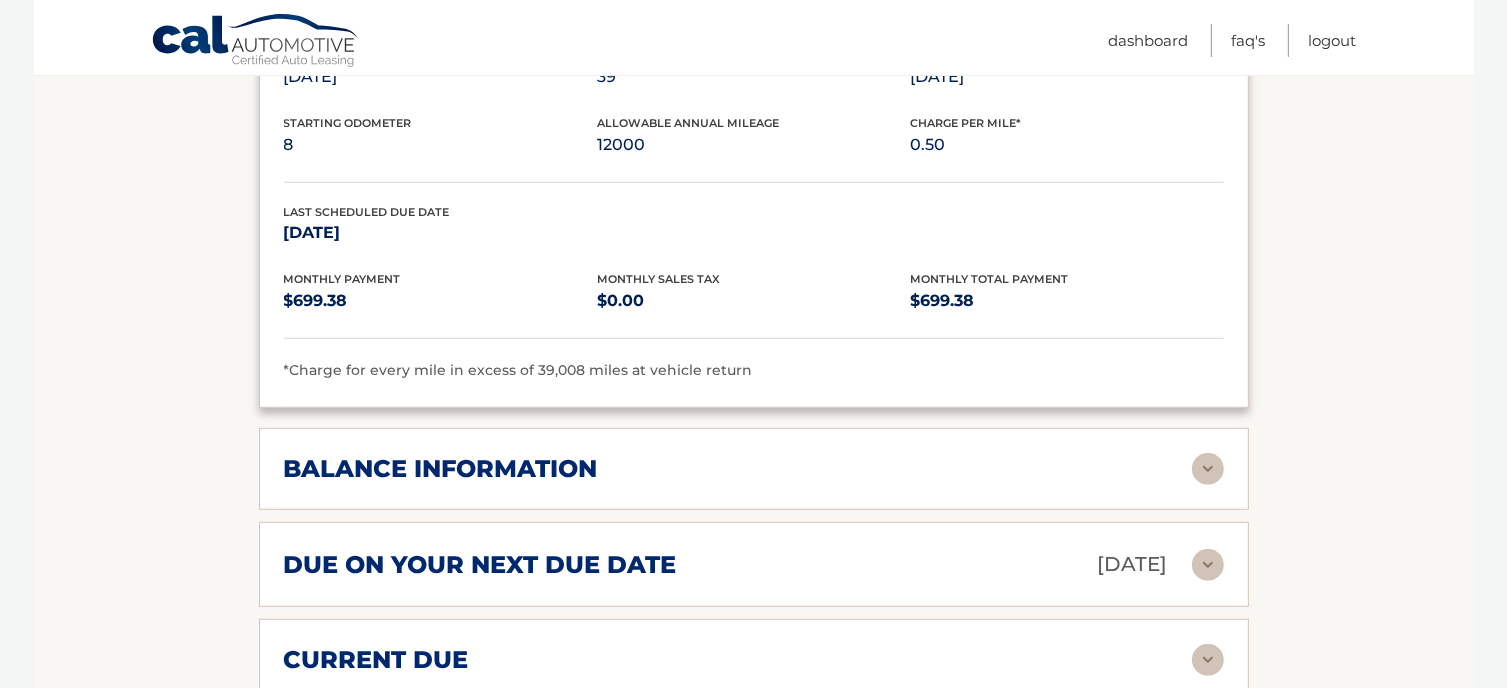 scroll, scrollTop: 1300, scrollLeft: 0, axis: vertical 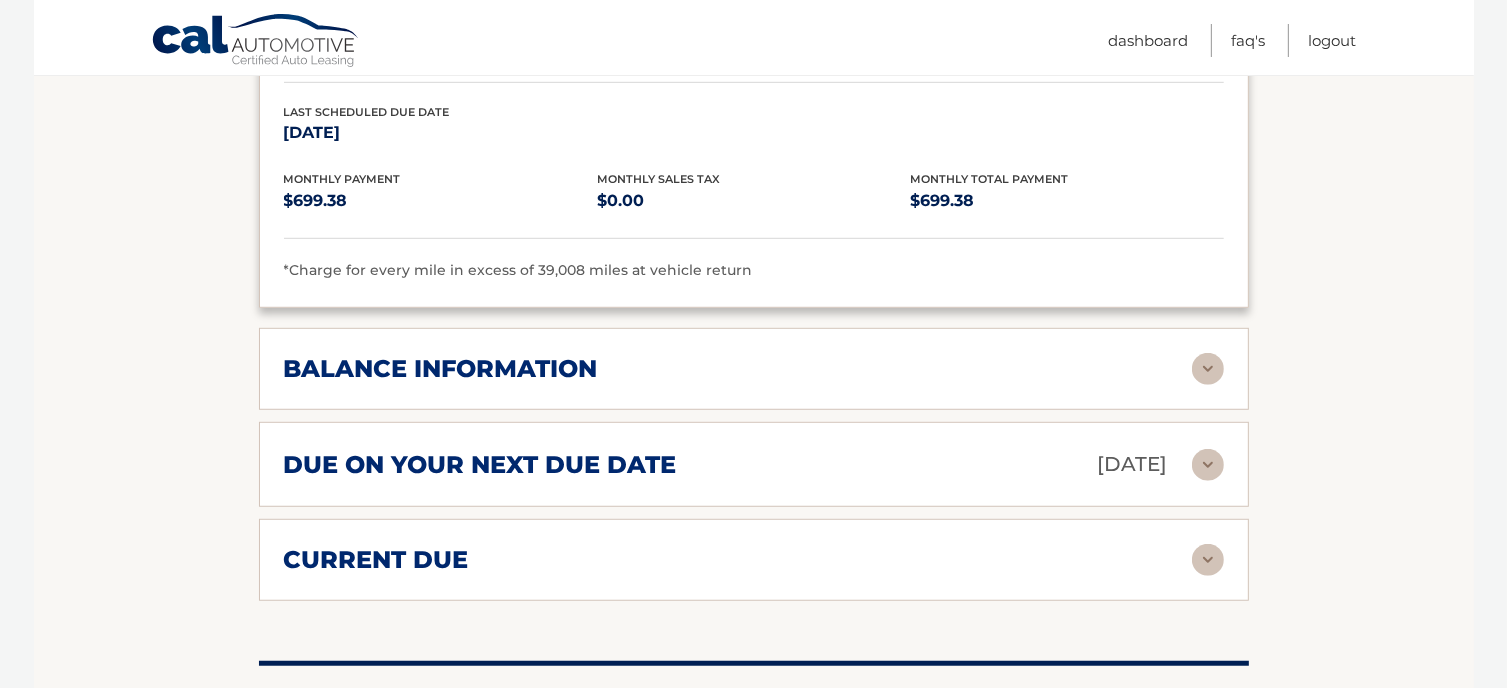 click at bounding box center [1208, 369] 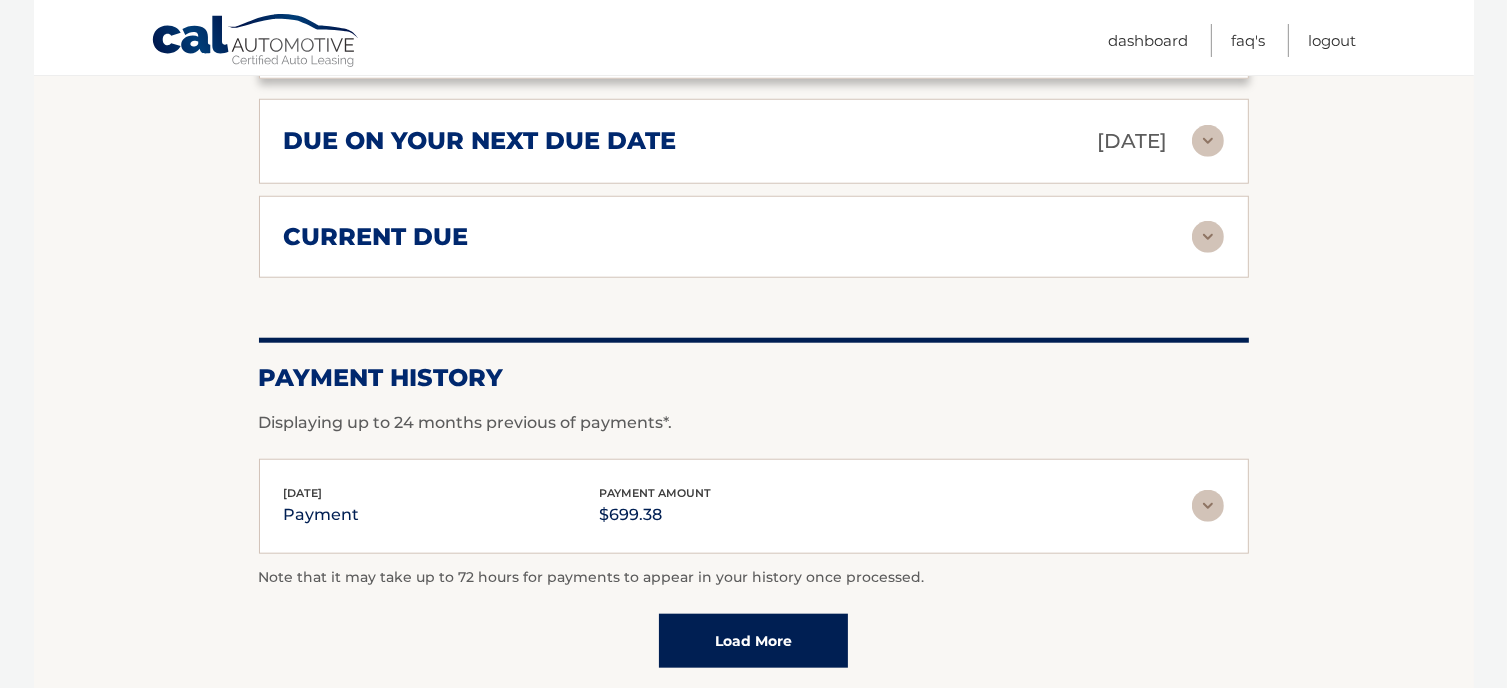 scroll, scrollTop: 1900, scrollLeft: 0, axis: vertical 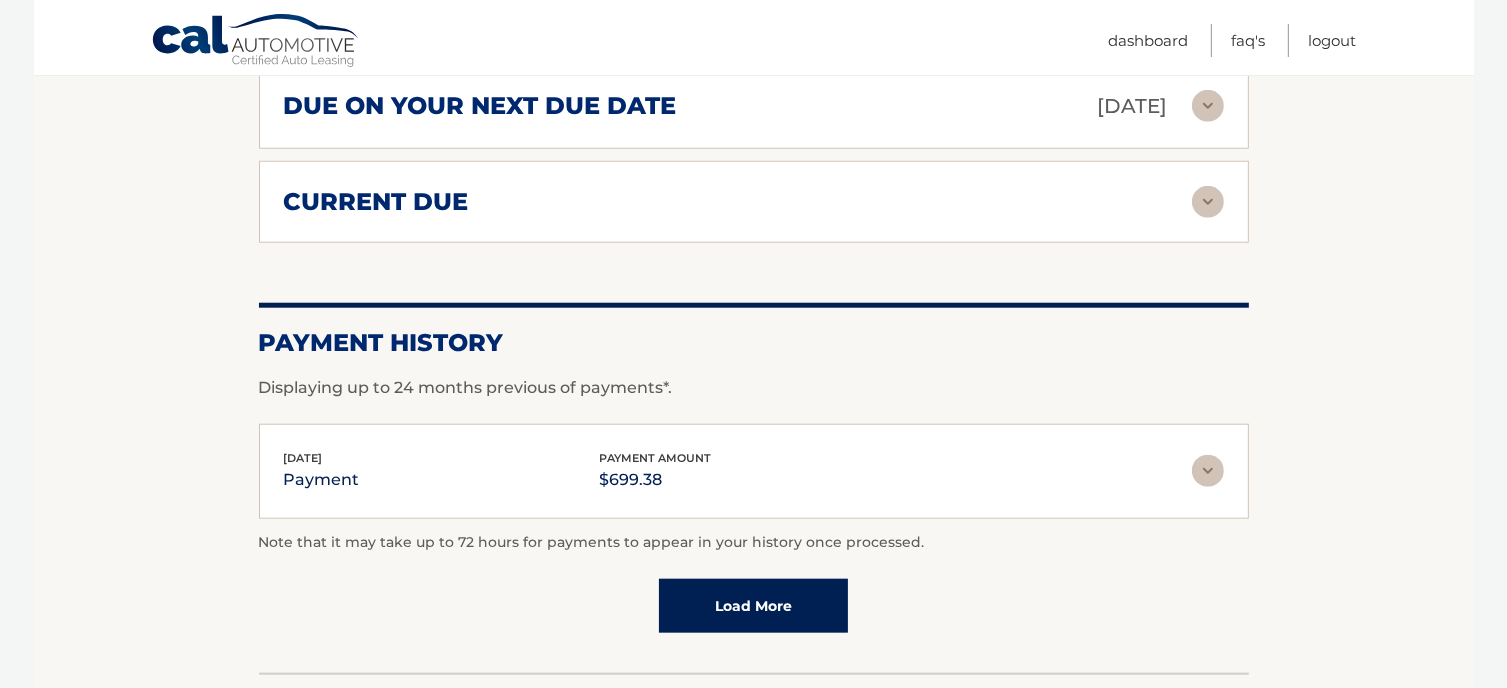 click at bounding box center (1208, 202) 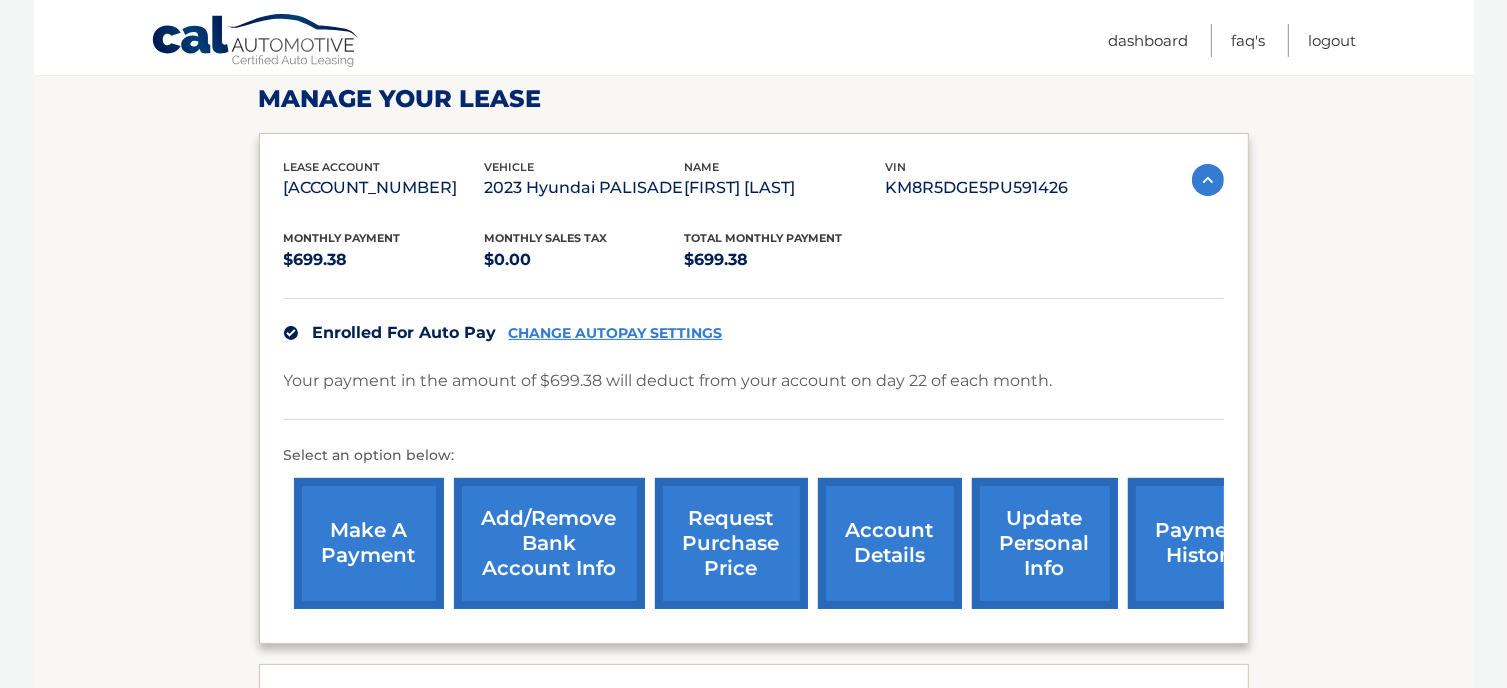scroll, scrollTop: 272, scrollLeft: 0, axis: vertical 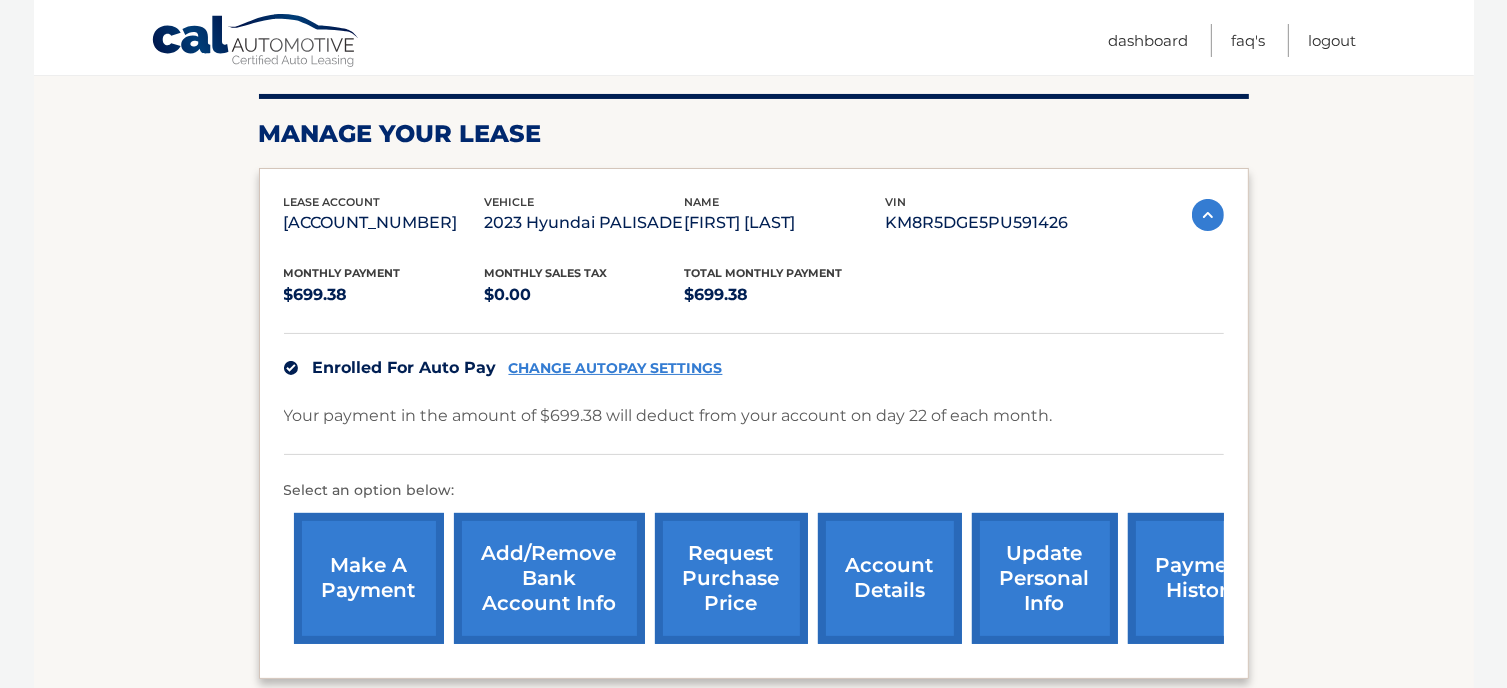click on "account details" at bounding box center [890, 578] 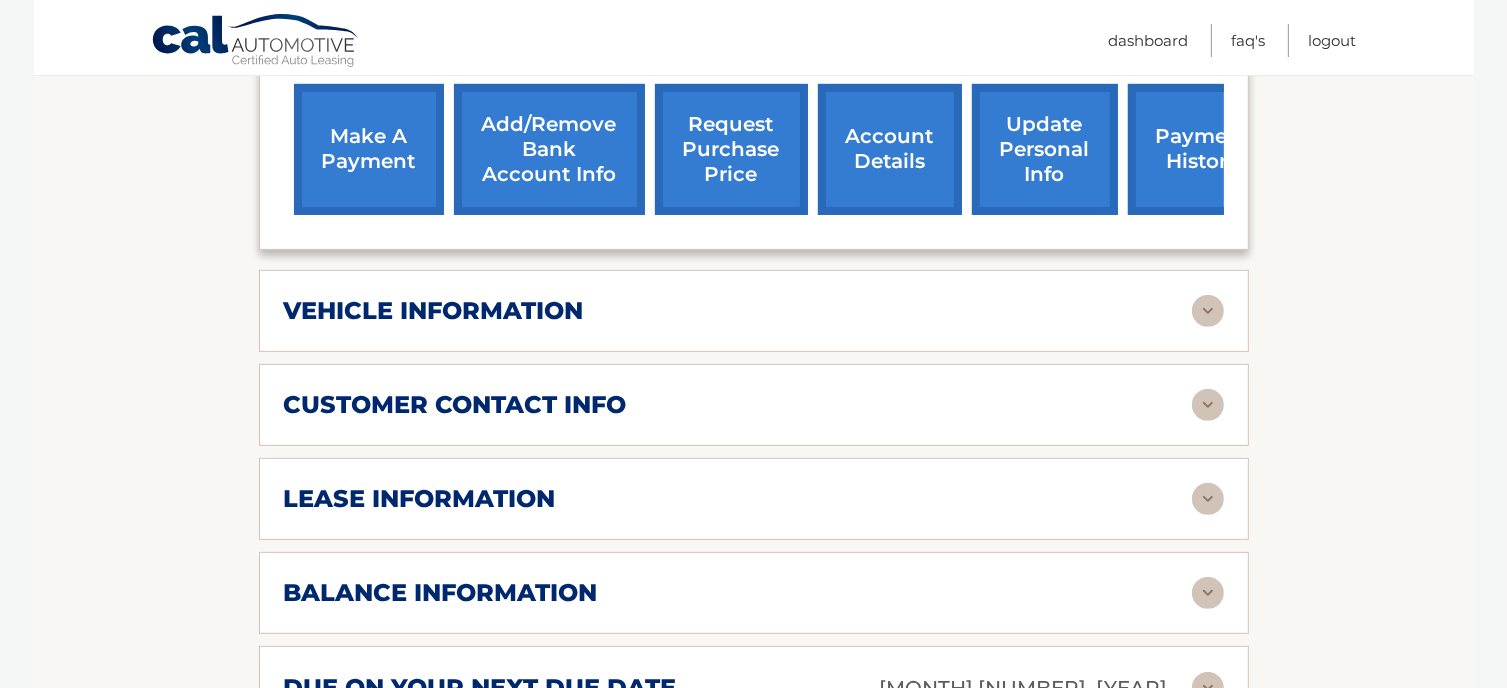 scroll, scrollTop: 700, scrollLeft: 0, axis: vertical 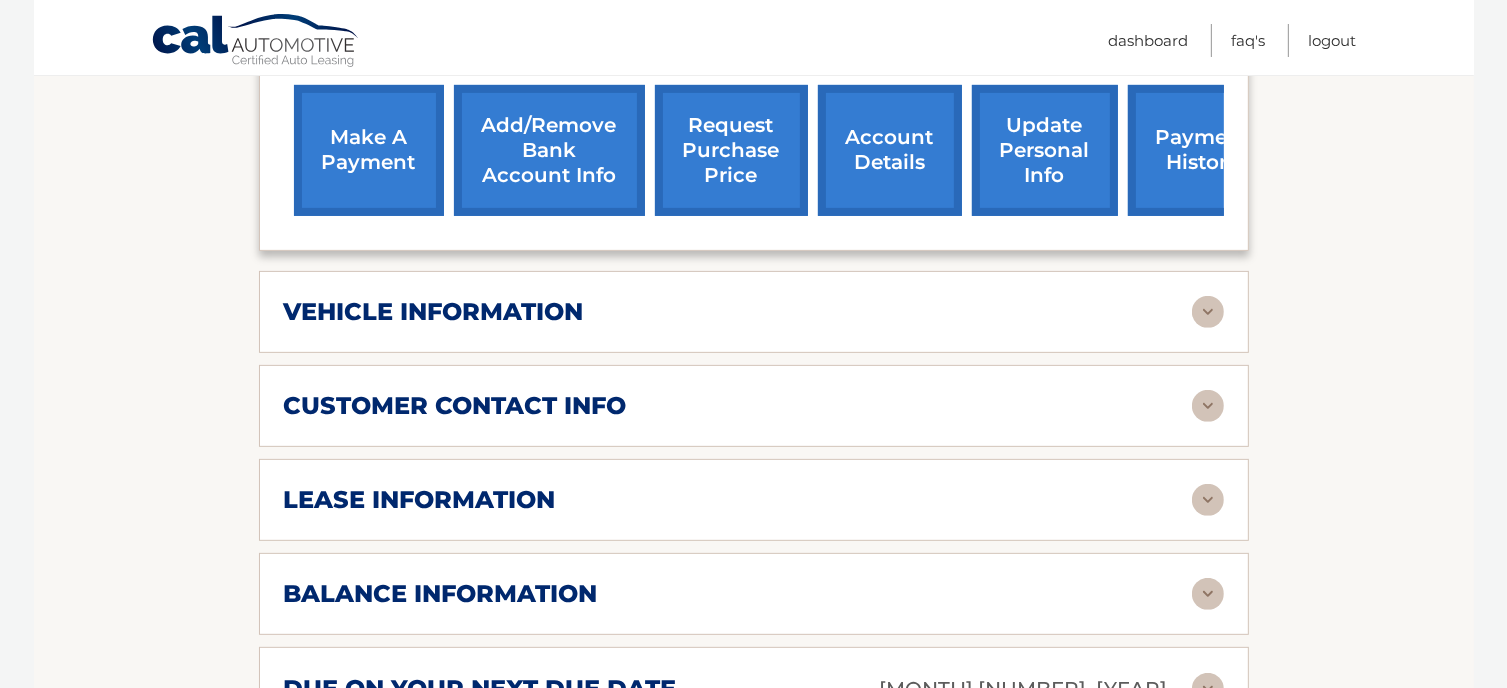 click at bounding box center [1208, 312] 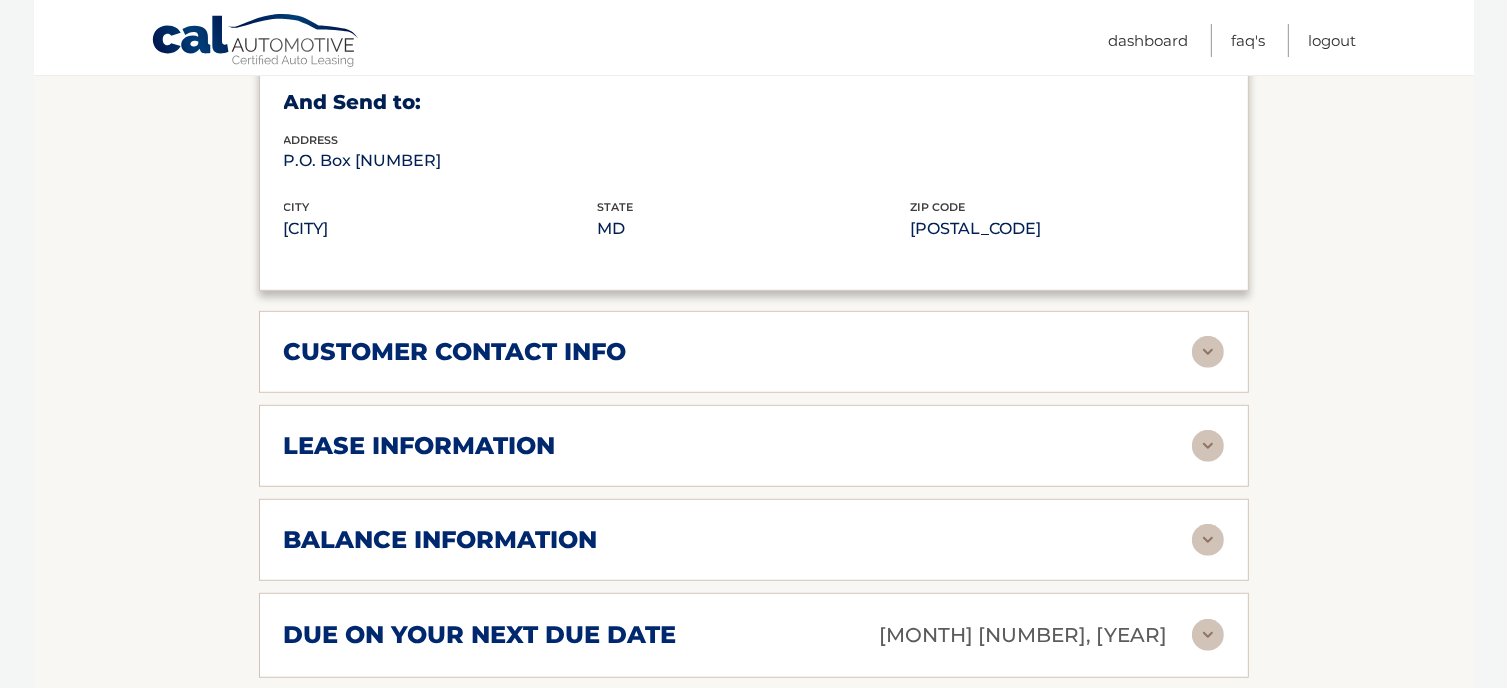 scroll, scrollTop: 1300, scrollLeft: 0, axis: vertical 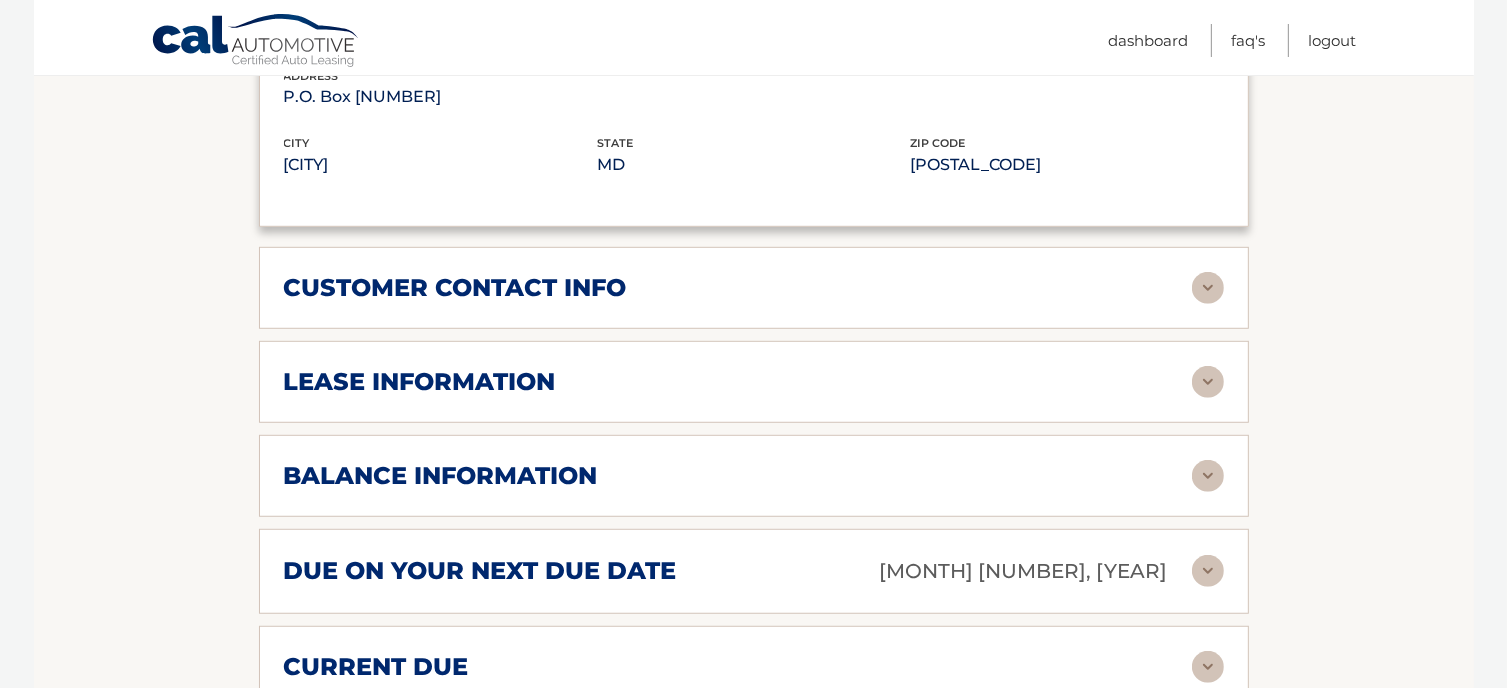 click at bounding box center (1208, 288) 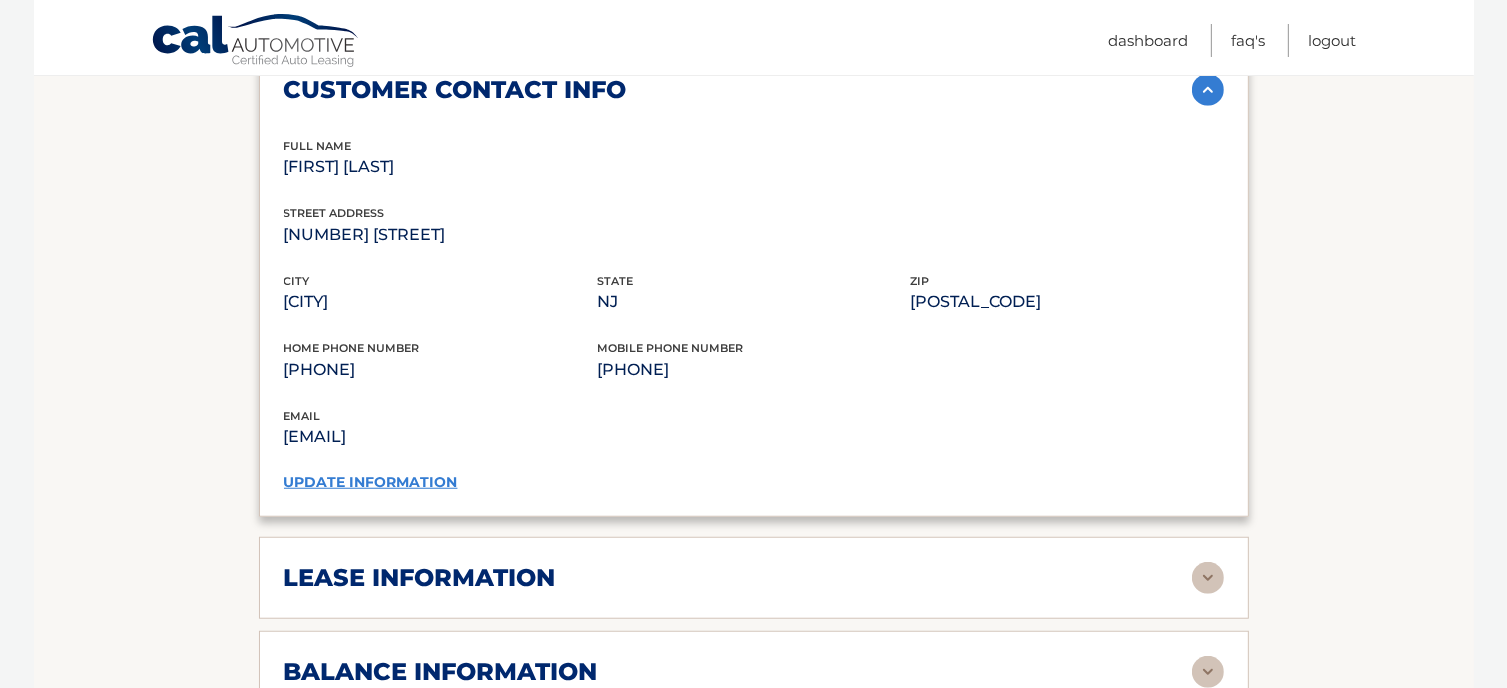 scroll, scrollTop: 1500, scrollLeft: 0, axis: vertical 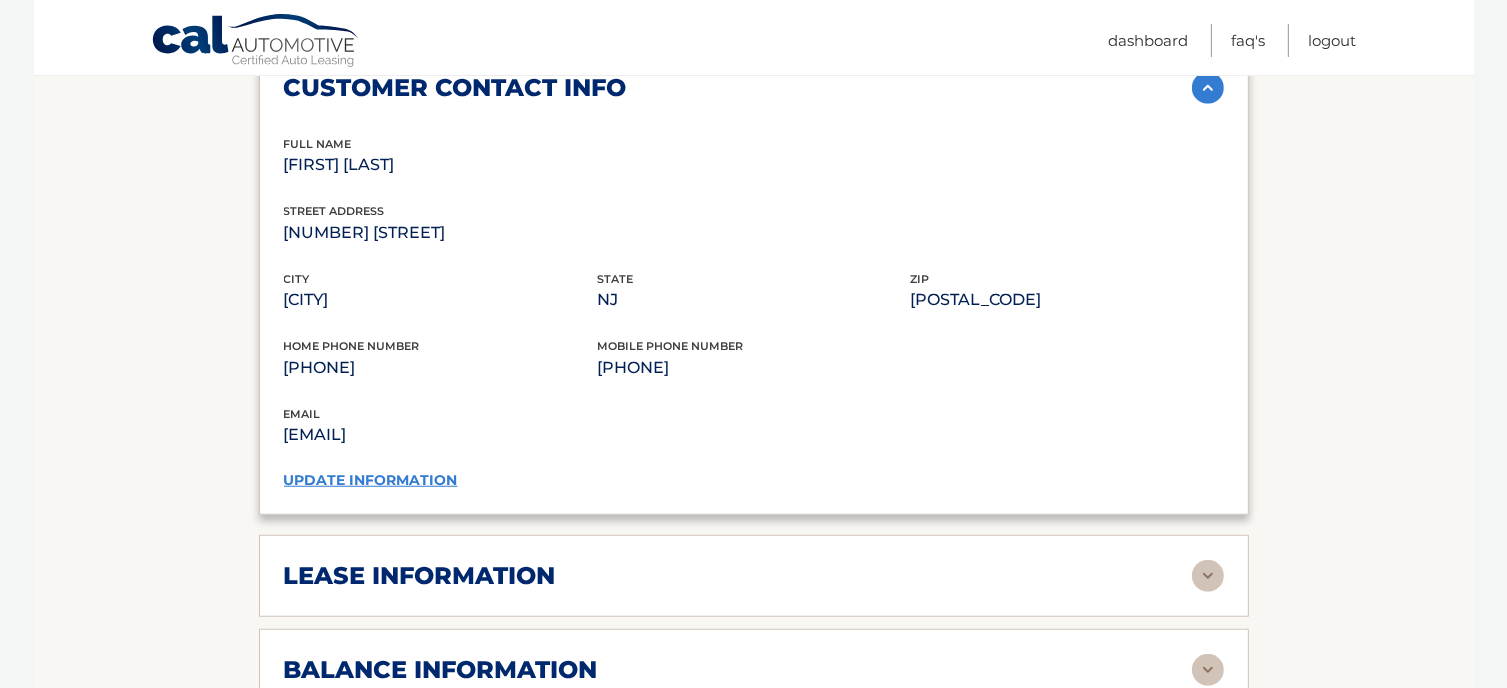 click on "update information" at bounding box center (371, 480) 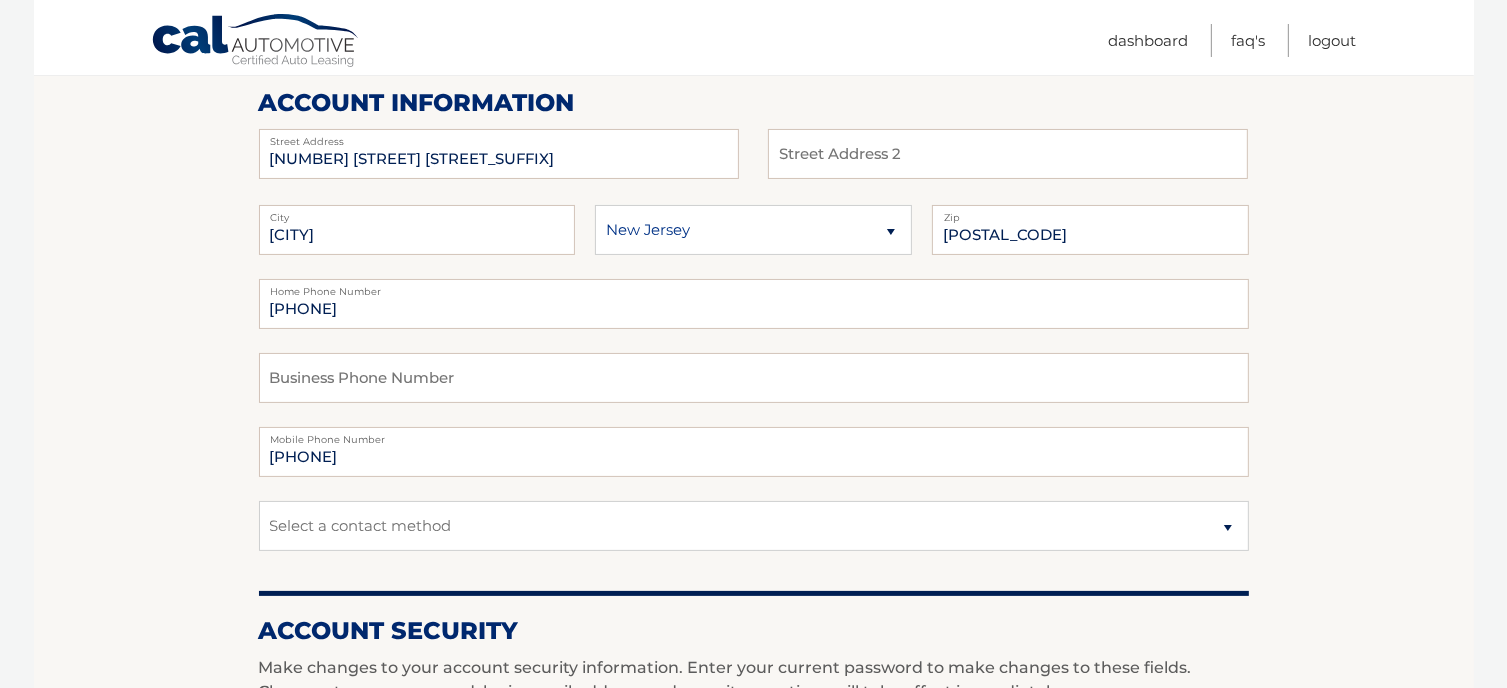 scroll, scrollTop: 300, scrollLeft: 0, axis: vertical 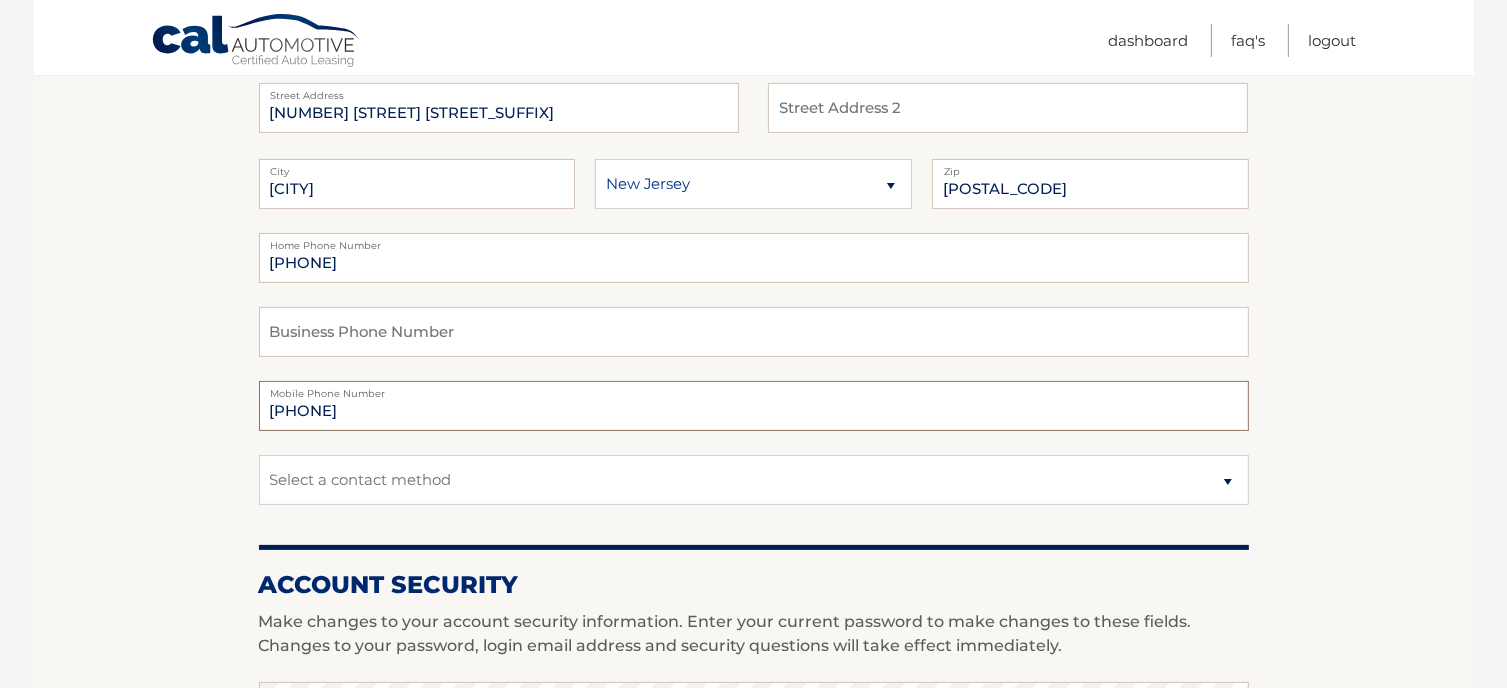 drag, startPoint x: 385, startPoint y: 408, endPoint x: 96, endPoint y: 369, distance: 291.61963 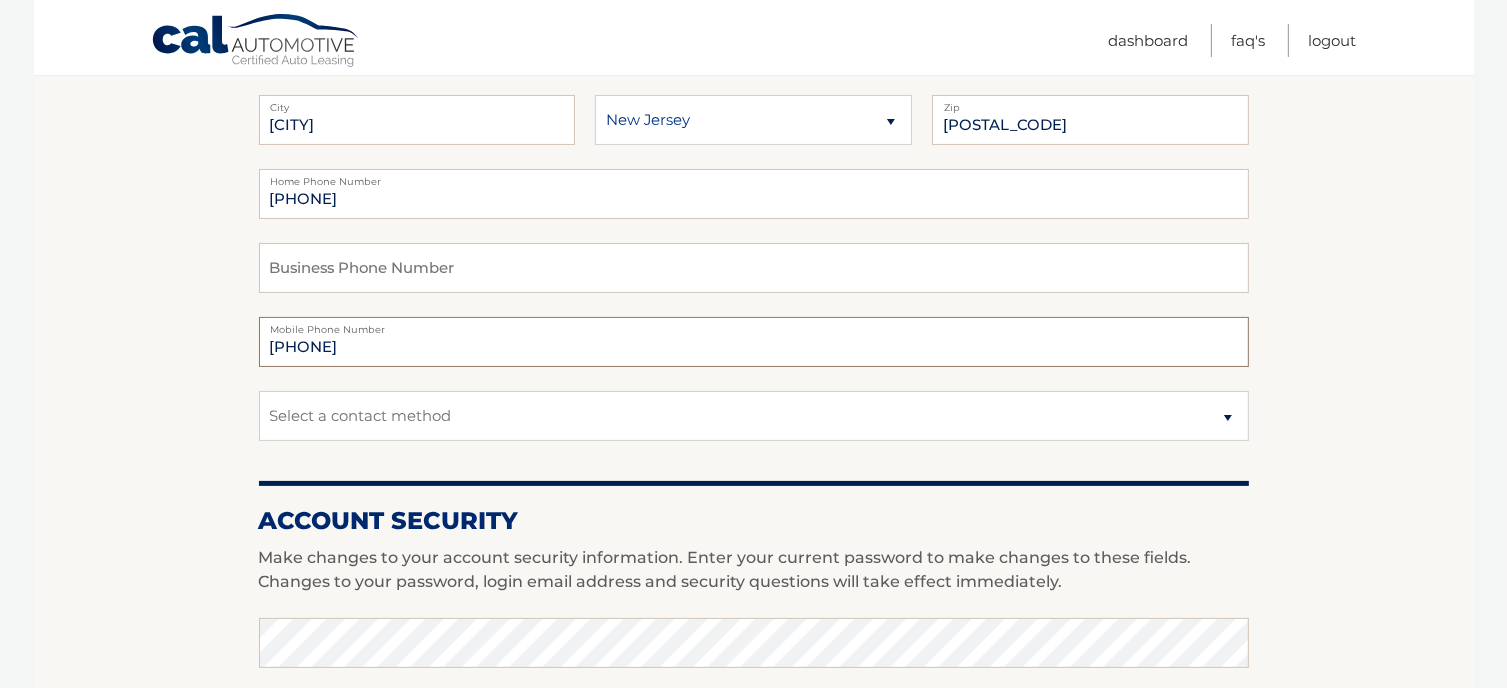 scroll, scrollTop: 400, scrollLeft: 0, axis: vertical 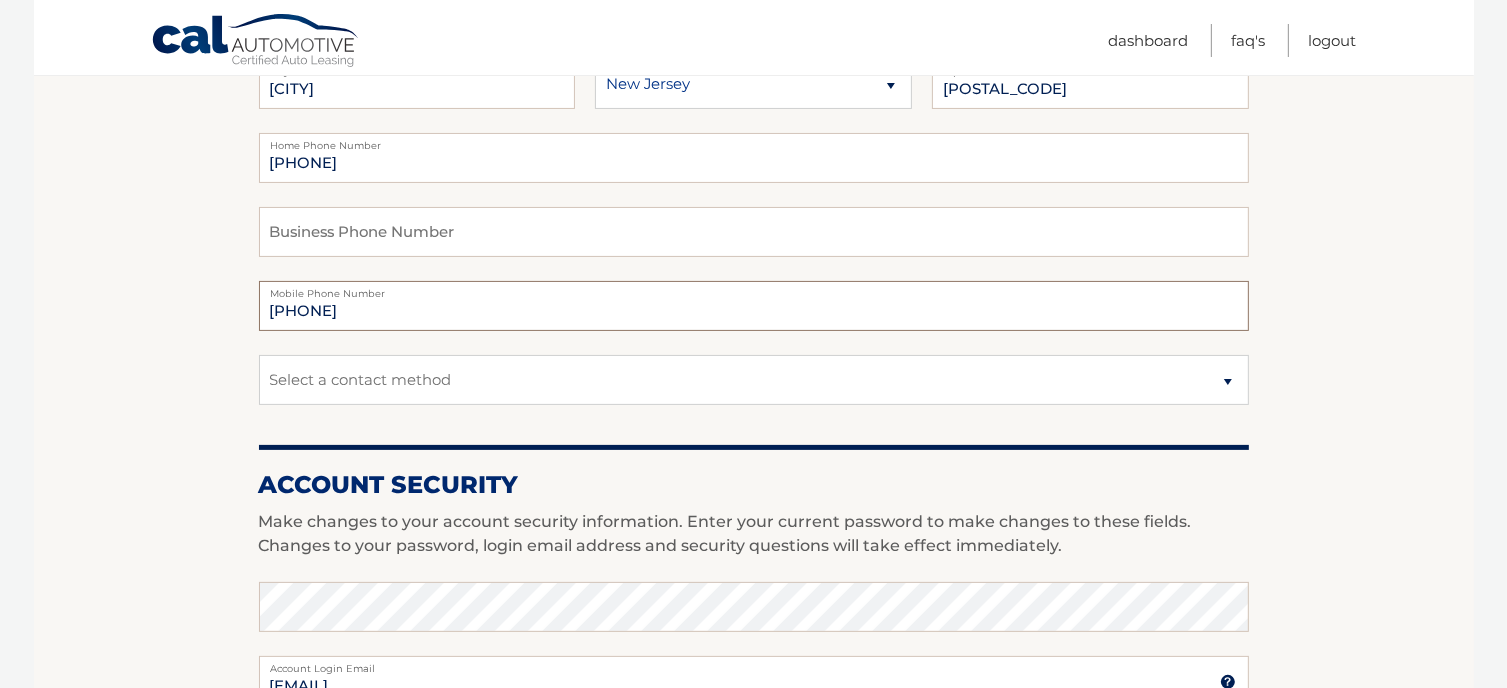 type on "[PHONE]" 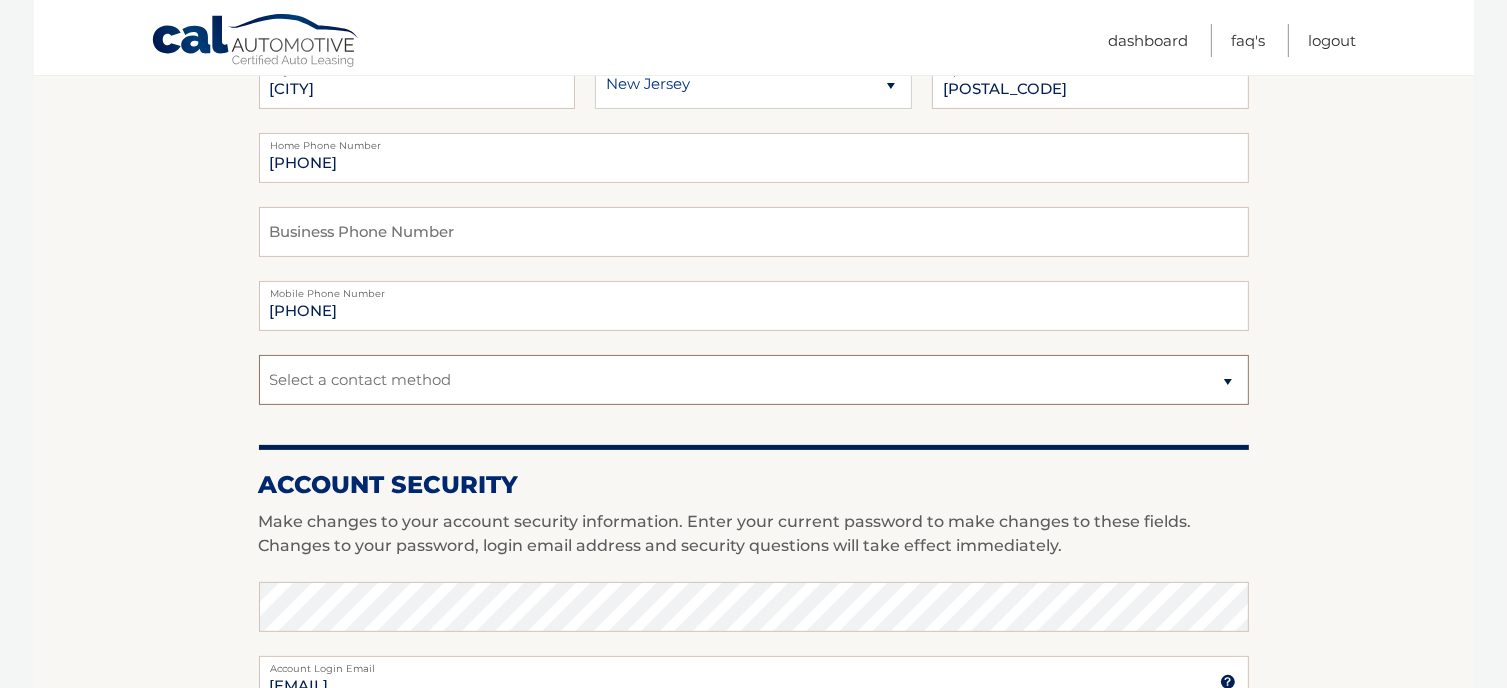 click on "Select a contact method
Mobile
Home" at bounding box center [754, 380] 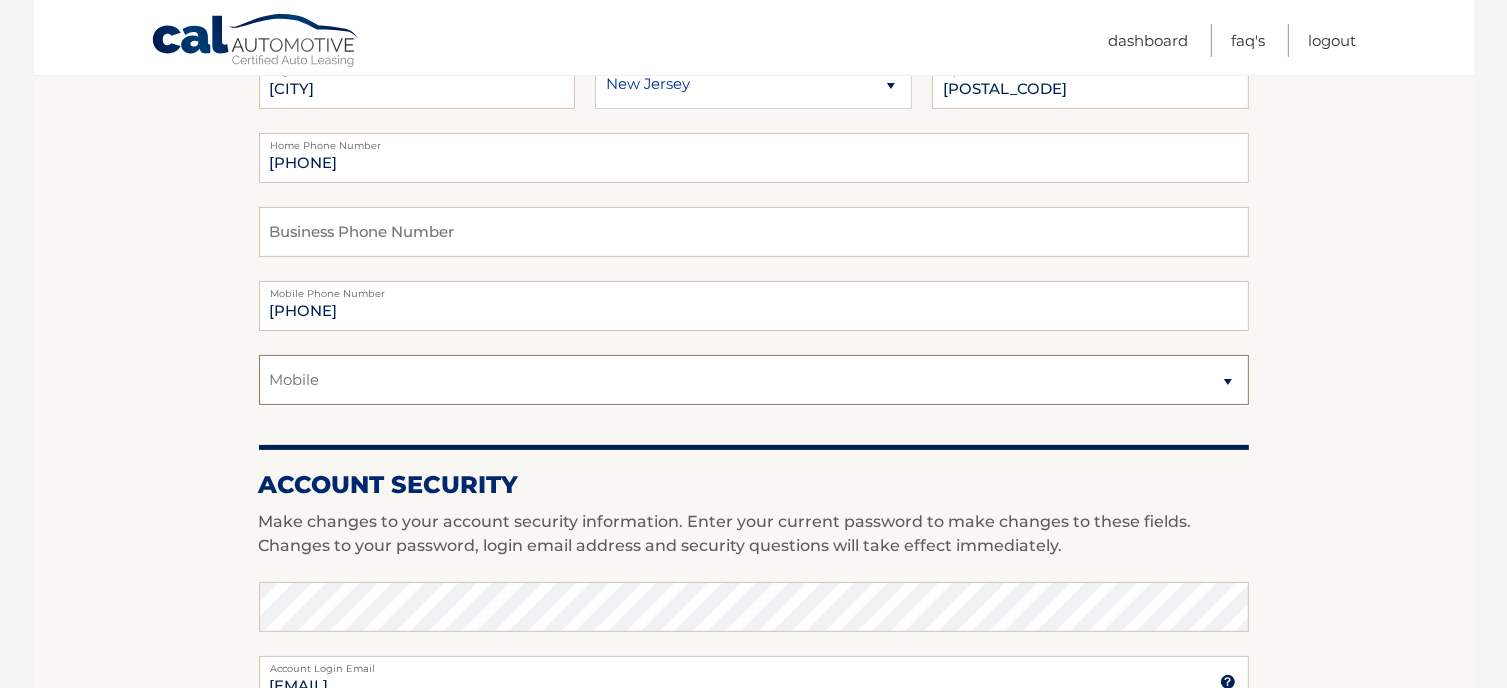 click on "Select a contact method
Mobile
Home" at bounding box center (754, 380) 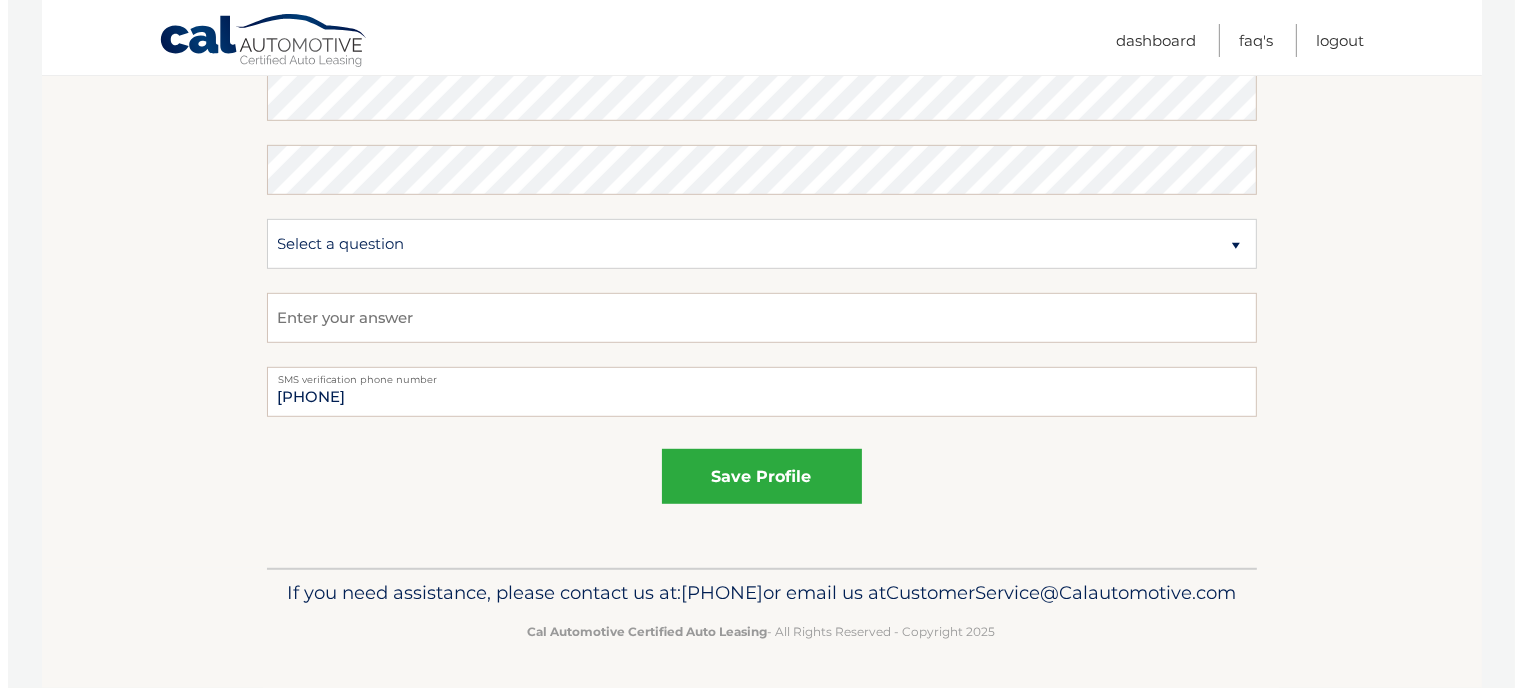 scroll, scrollTop: 1164, scrollLeft: 0, axis: vertical 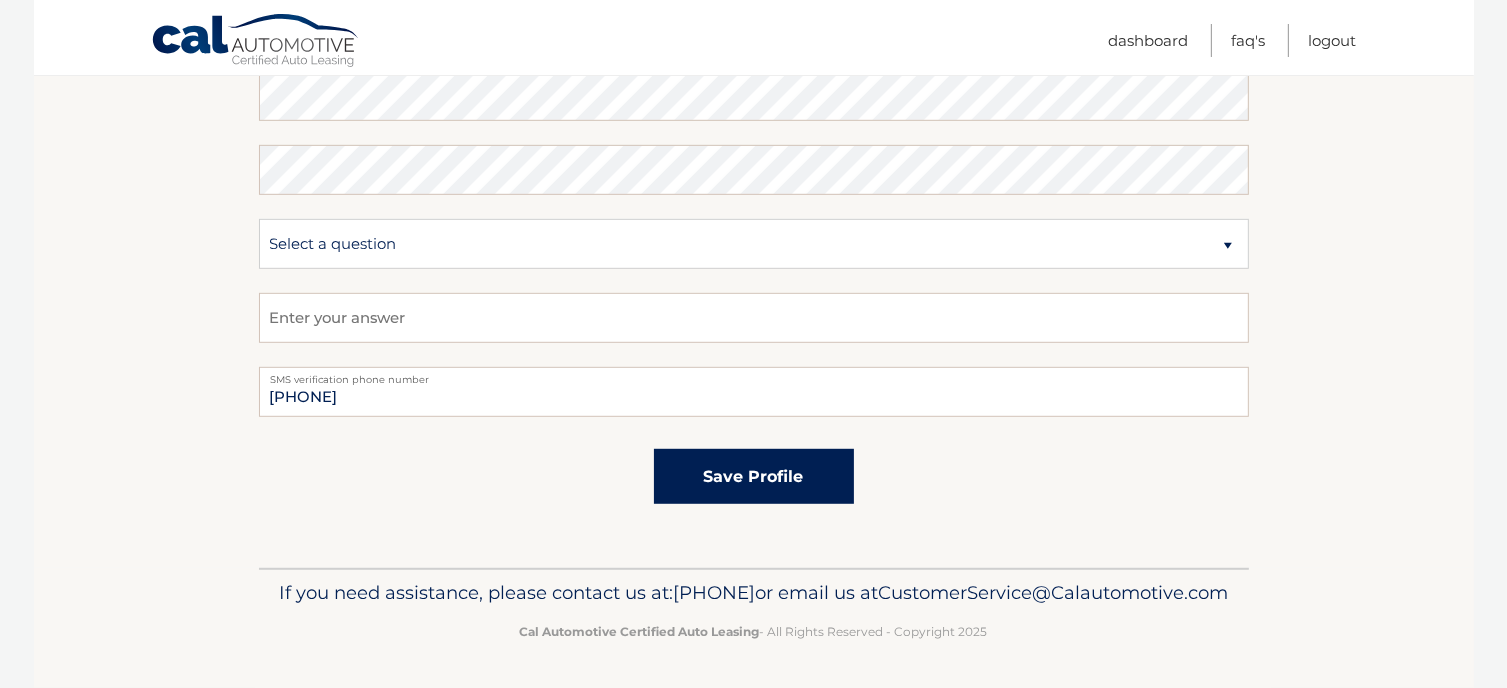 click on "save profile" at bounding box center [754, 476] 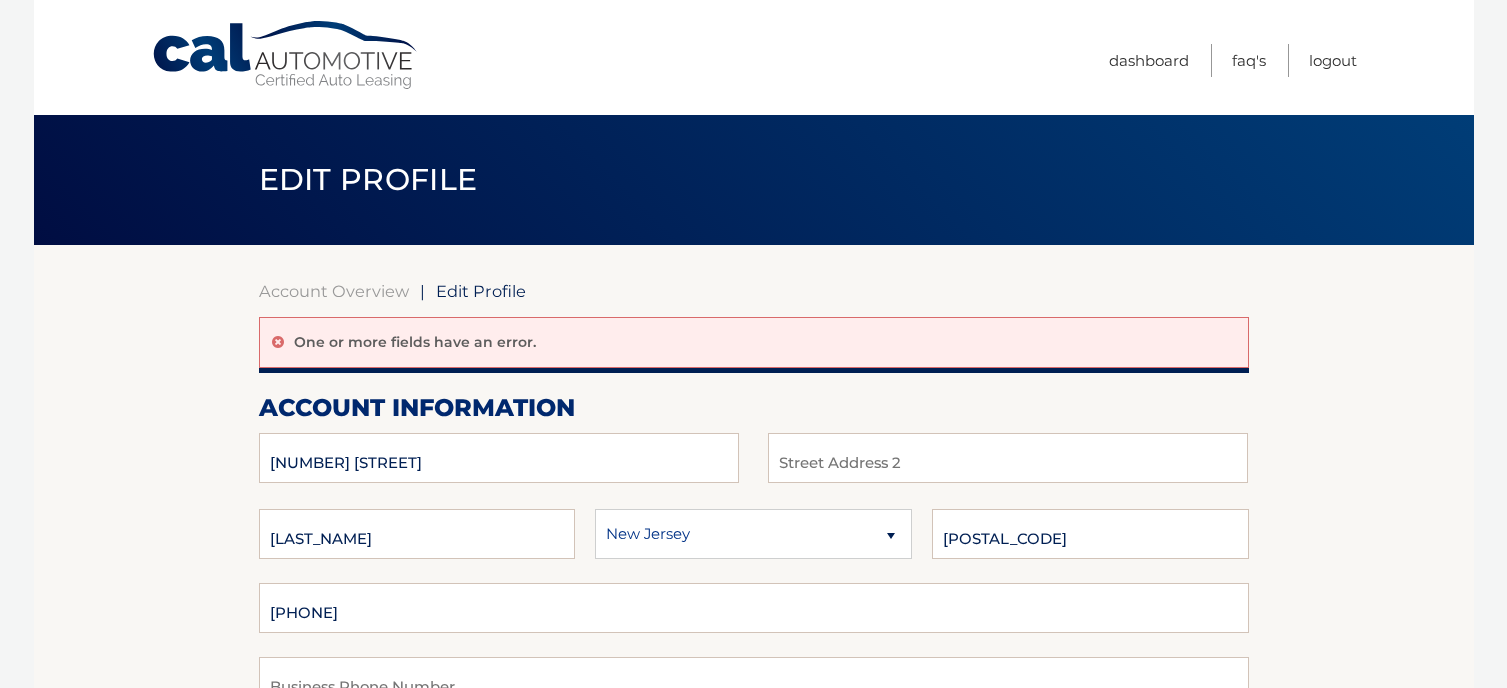 scroll, scrollTop: 0, scrollLeft: 0, axis: both 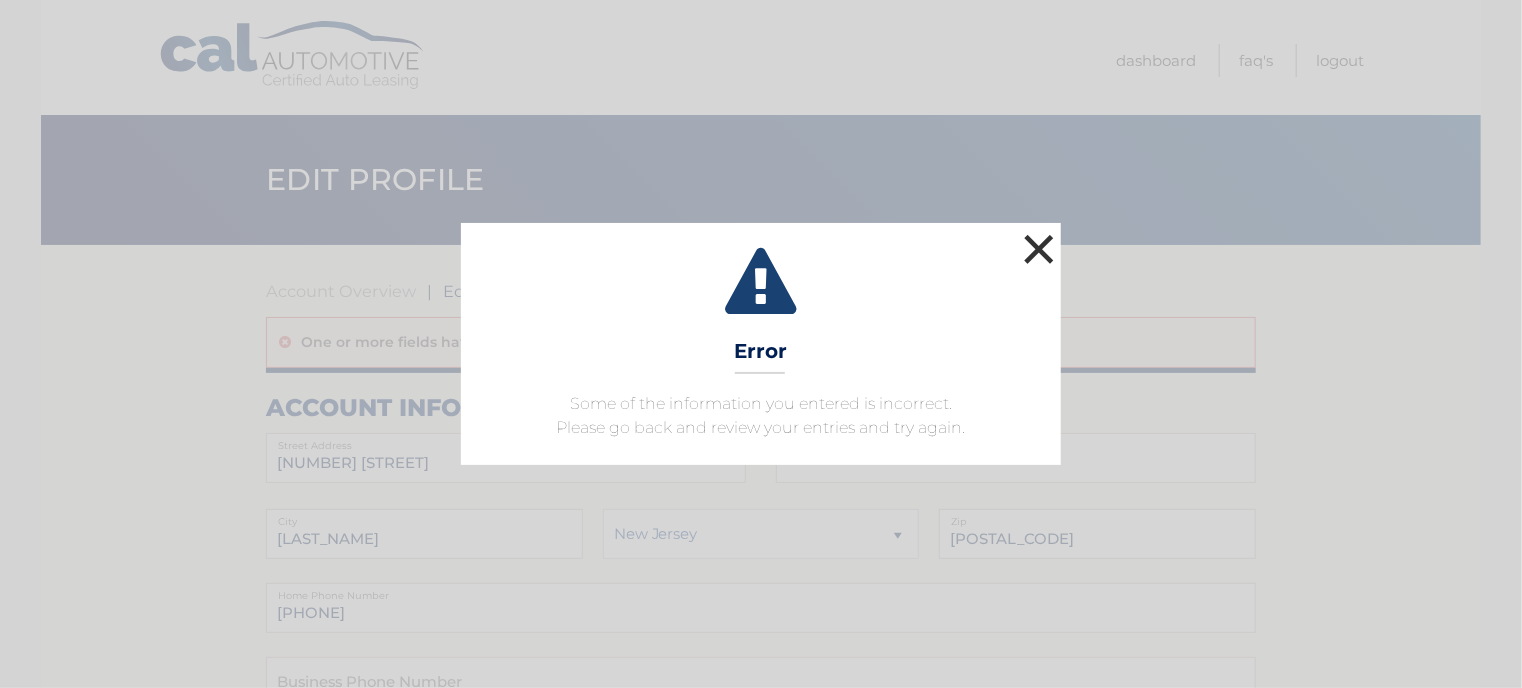 click on "×" at bounding box center [1039, 249] 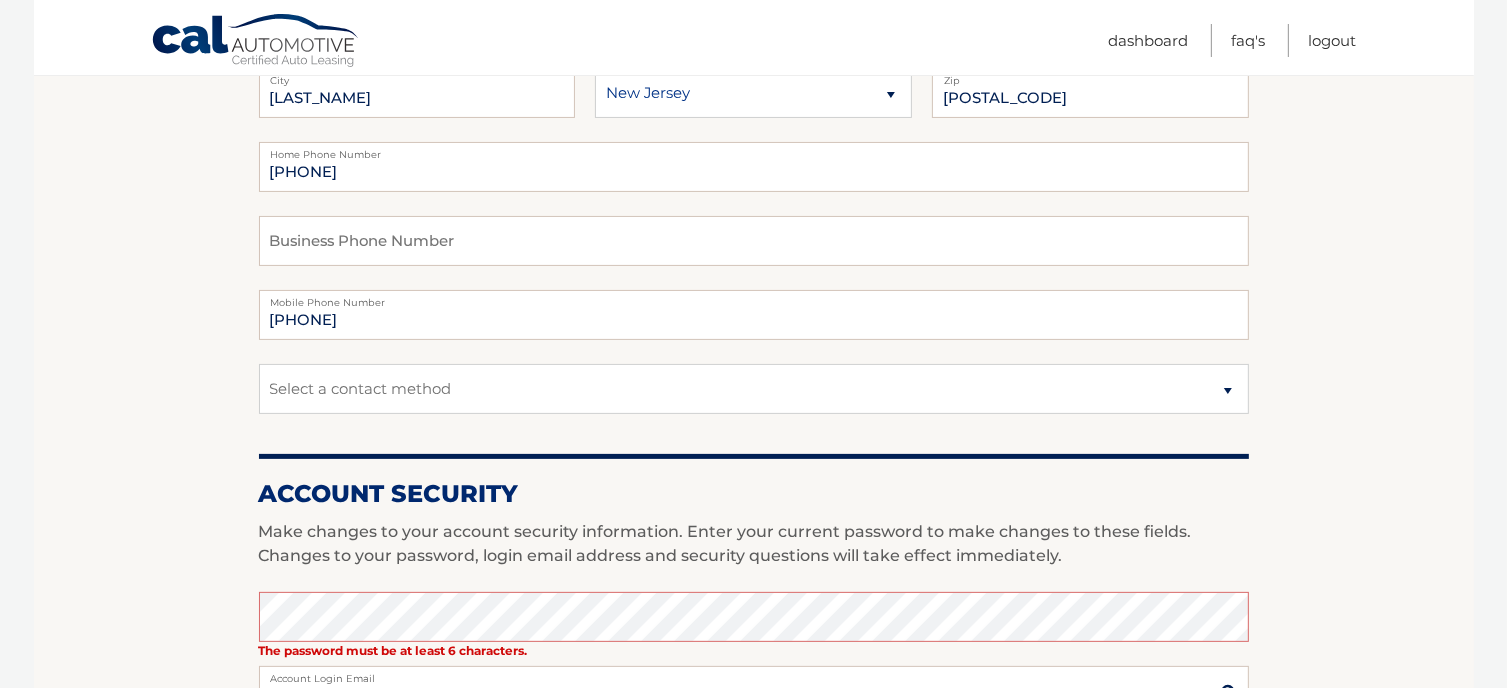 scroll, scrollTop: 500, scrollLeft: 0, axis: vertical 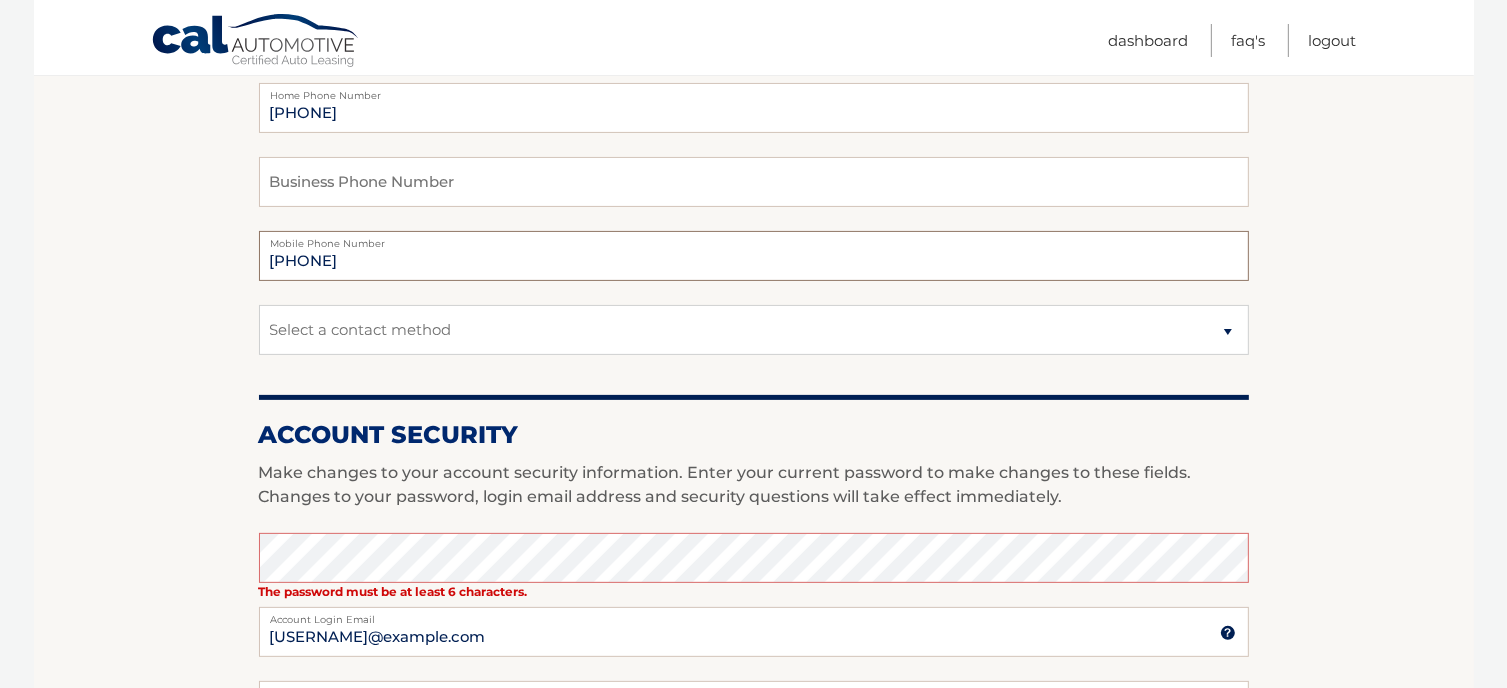drag, startPoint x: 384, startPoint y: 266, endPoint x: 72, endPoint y: 222, distance: 315.08728 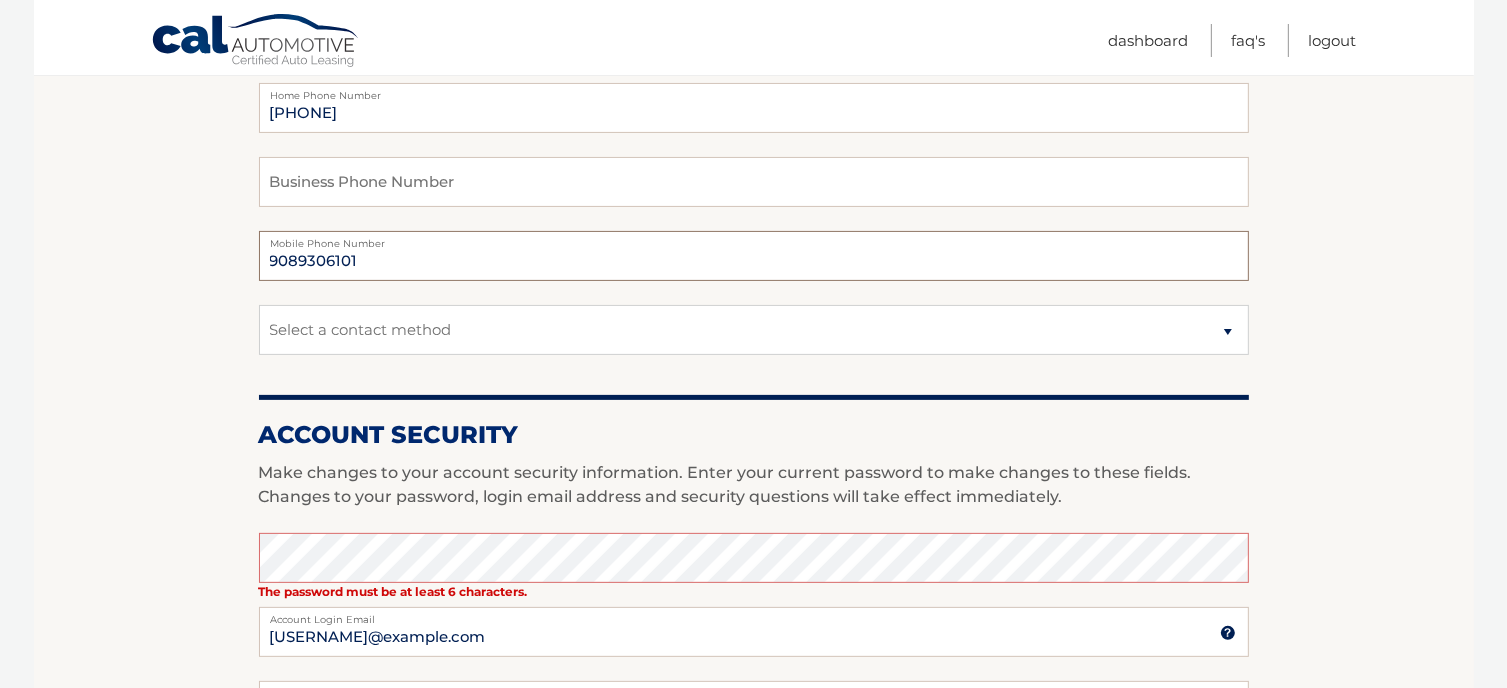type on "9089306101" 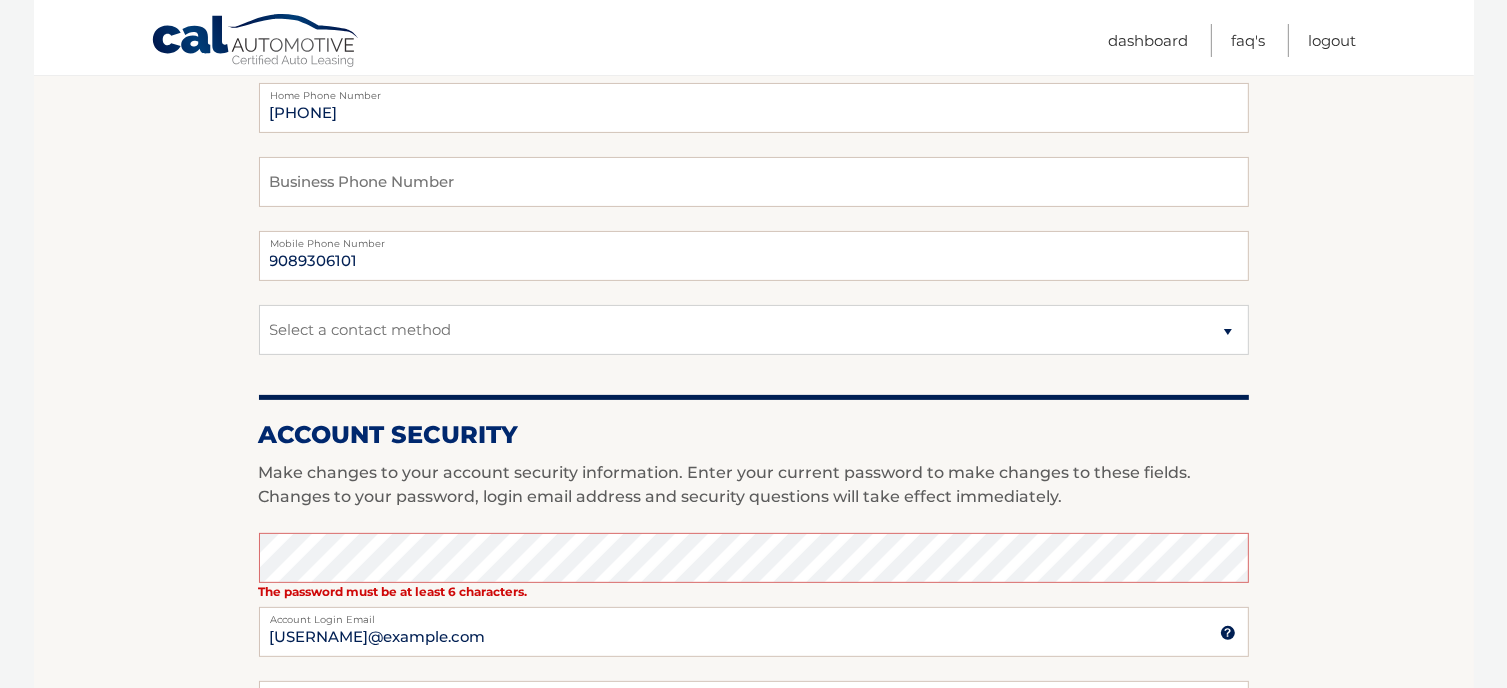 click on "Account Overview
|
Edit Profile
One or more fields have an error.
account information
907 PEBBLE CREEK CT
Street Address" at bounding box center (754, 498) 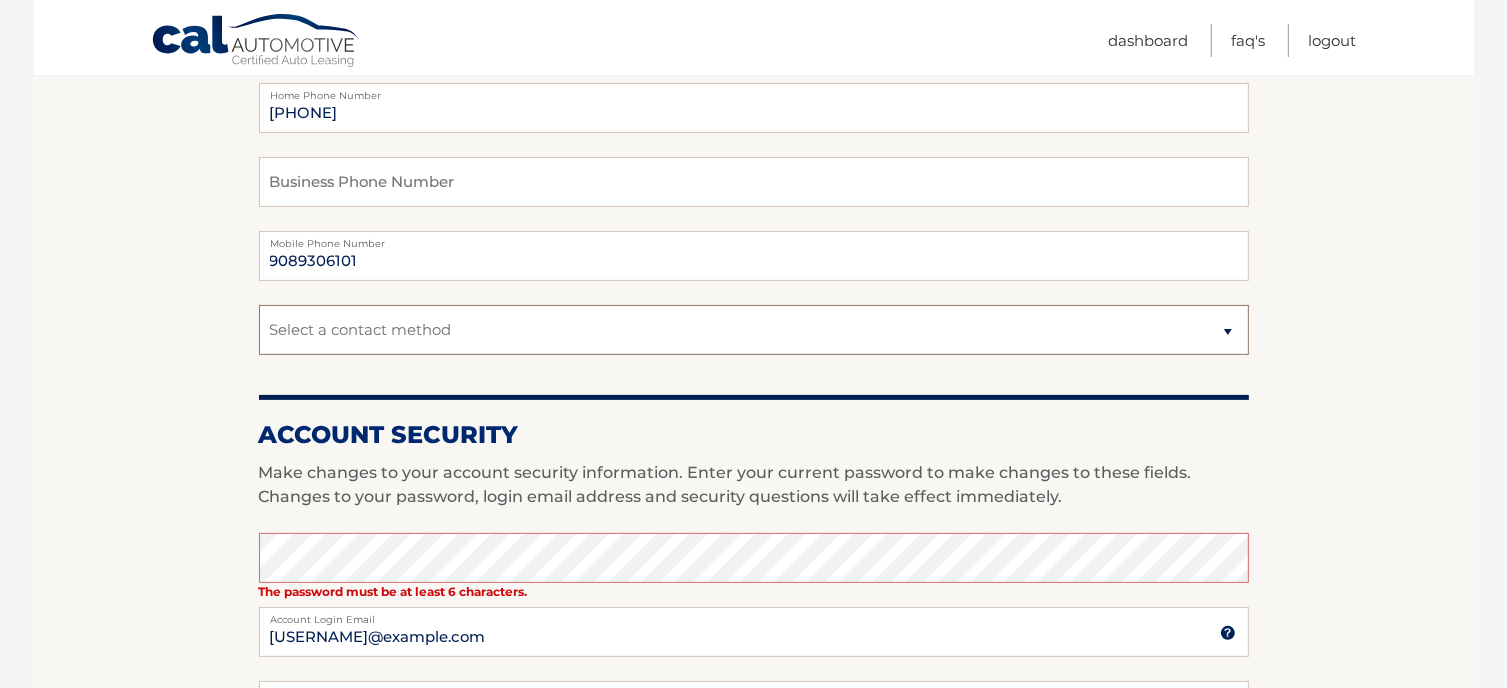 drag, startPoint x: 332, startPoint y: 326, endPoint x: 335, endPoint y: 347, distance: 21.213203 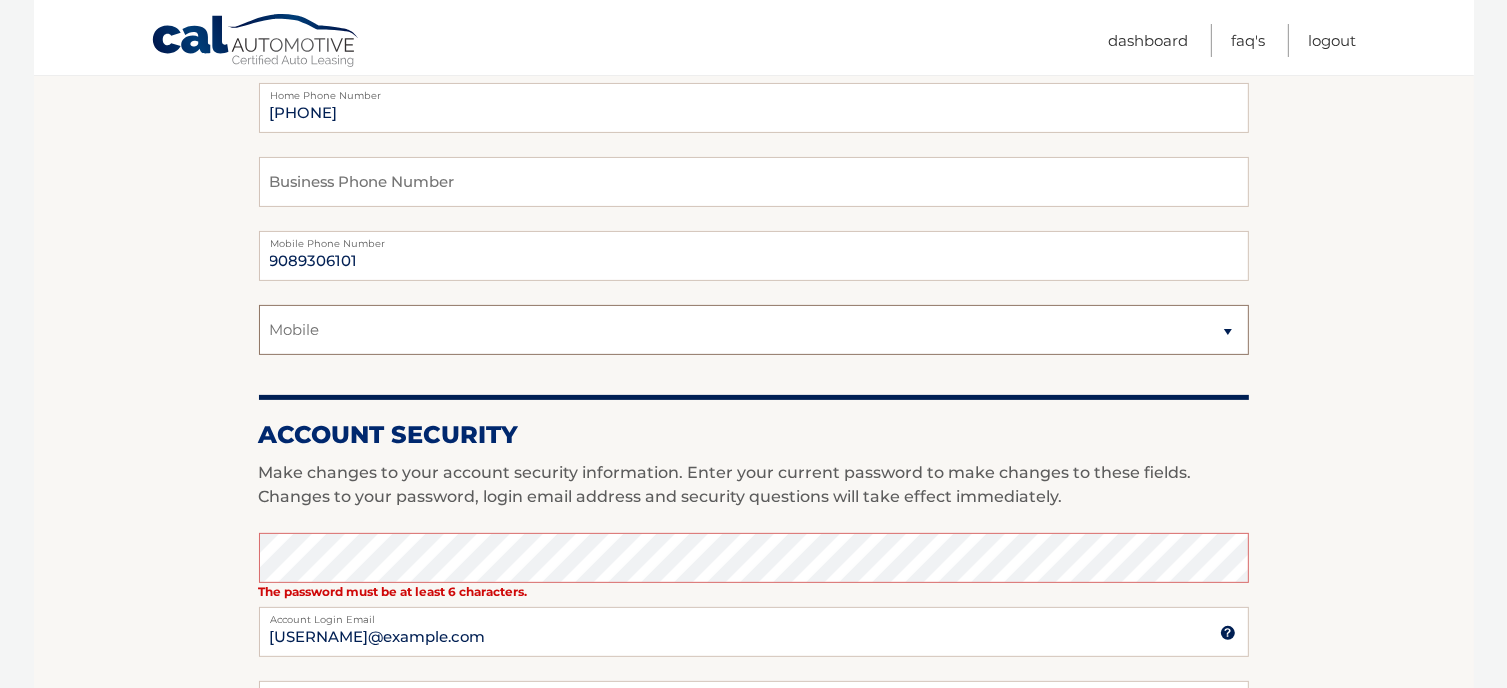 click on "Select a contact method
Mobile
Home" at bounding box center [754, 330] 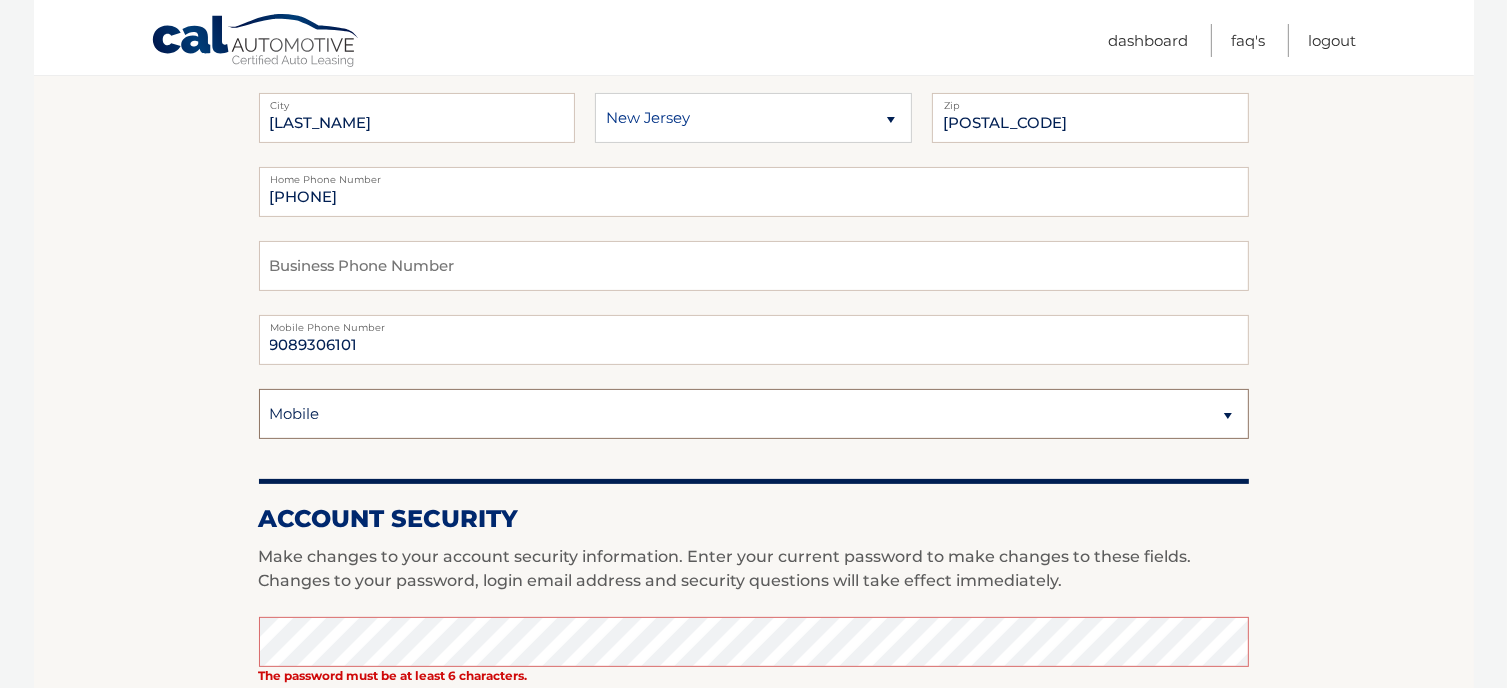 scroll, scrollTop: 300, scrollLeft: 0, axis: vertical 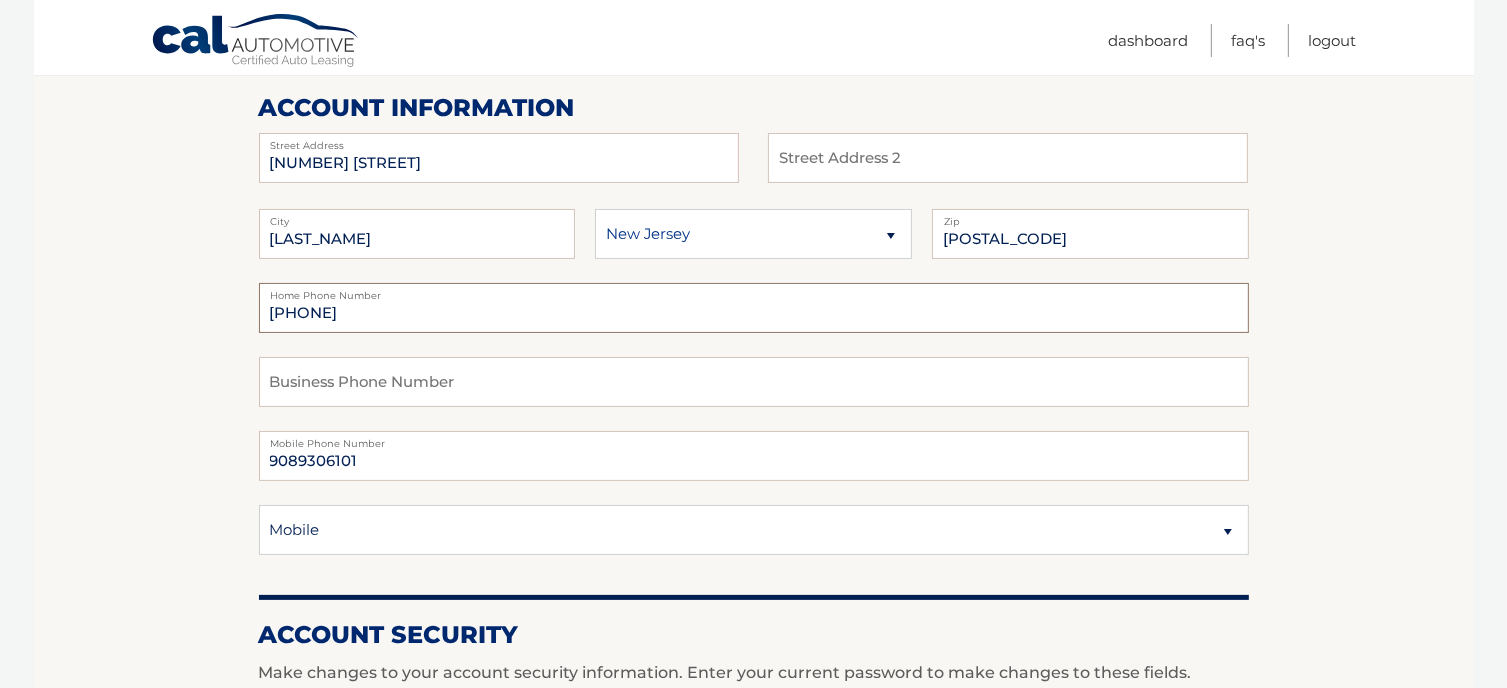 drag, startPoint x: 390, startPoint y: 307, endPoint x: 33, endPoint y: 290, distance: 357.40454 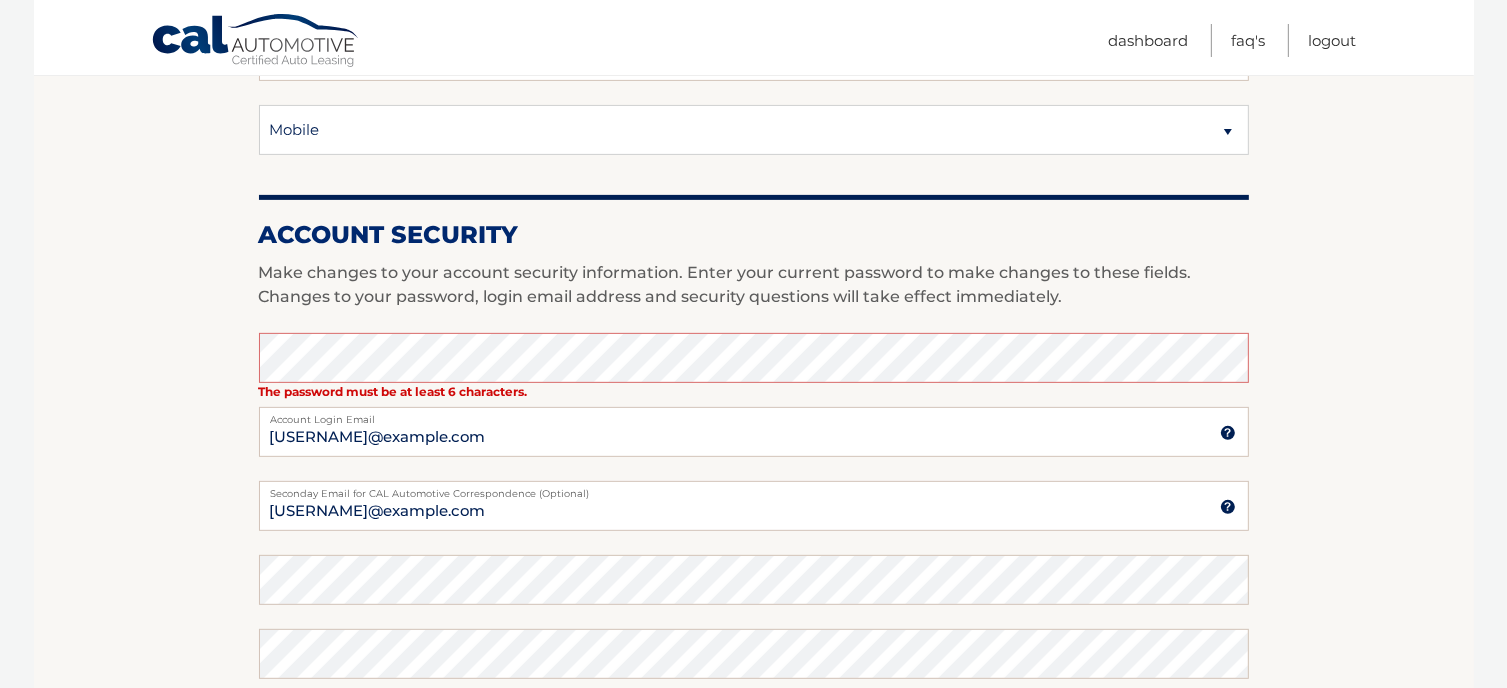 scroll, scrollTop: 800, scrollLeft: 0, axis: vertical 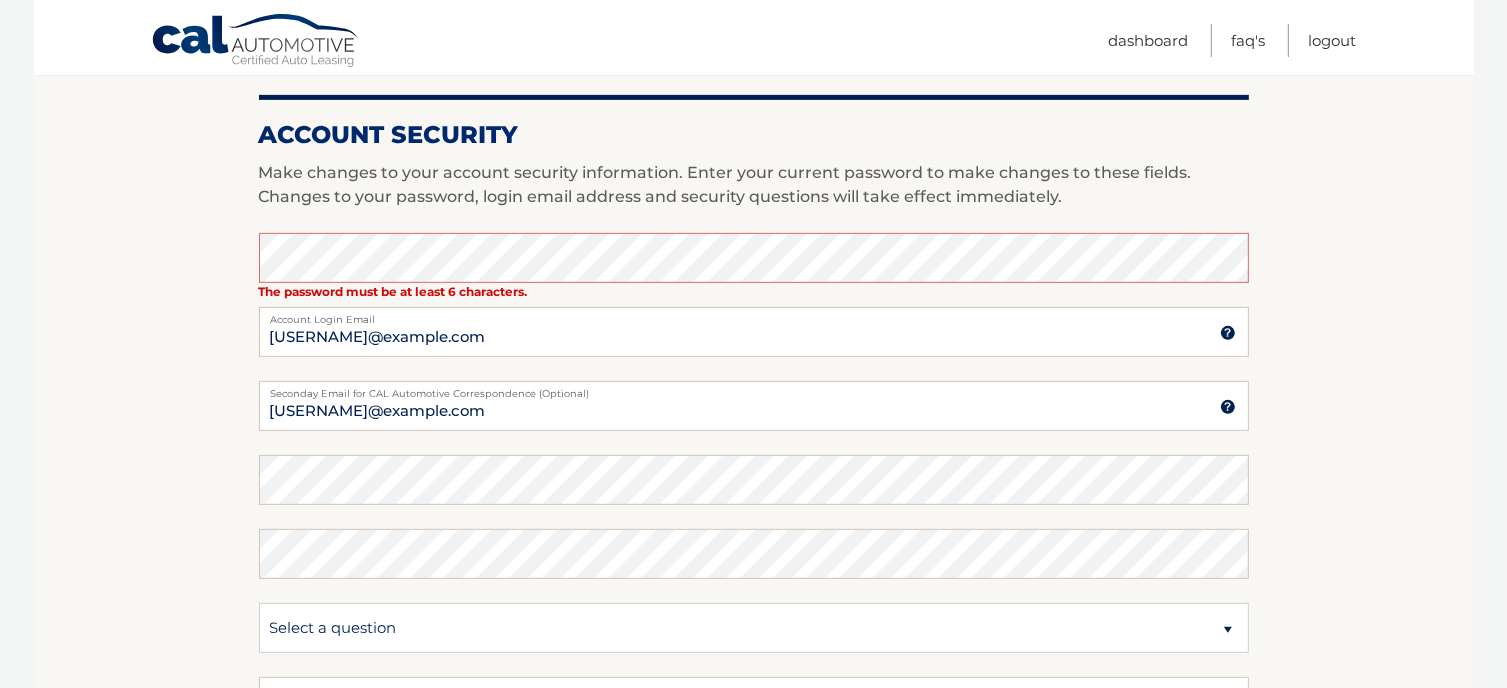 type 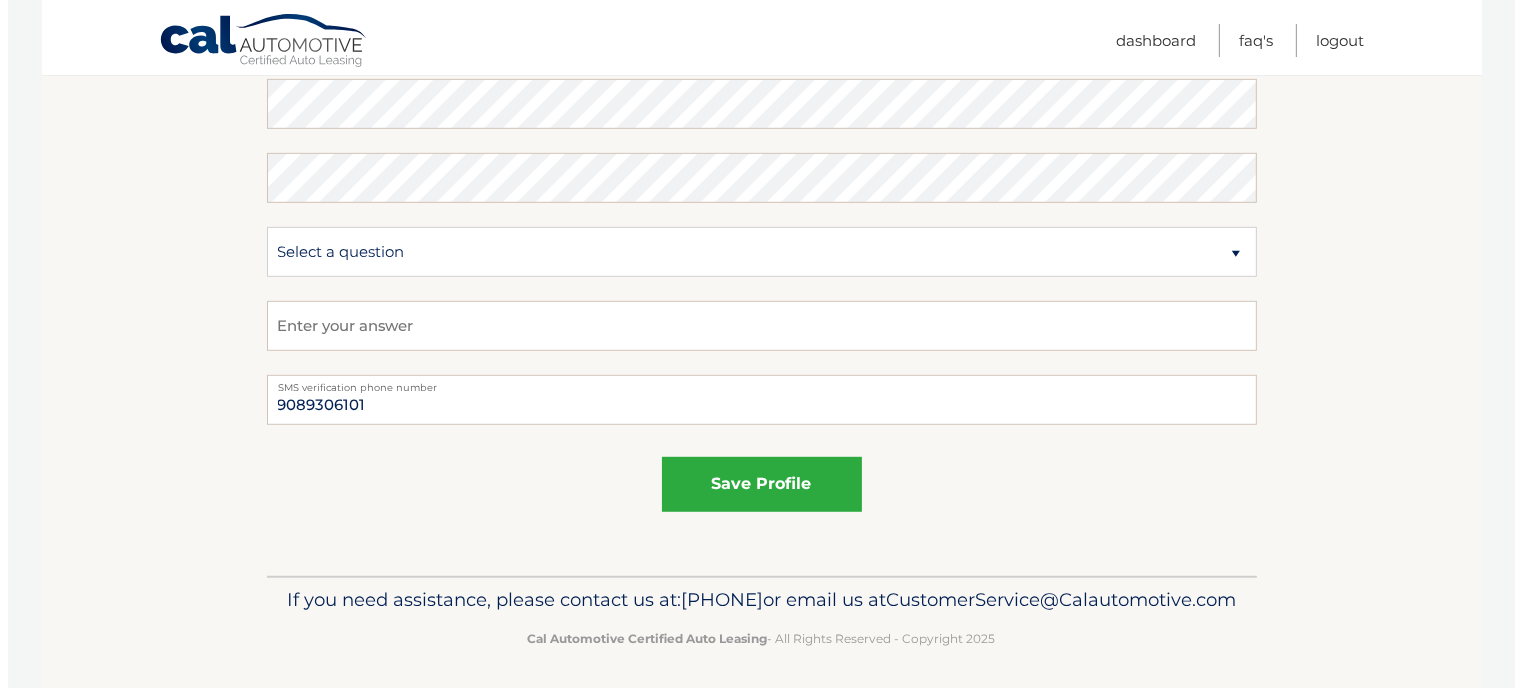 scroll, scrollTop: 1200, scrollLeft: 0, axis: vertical 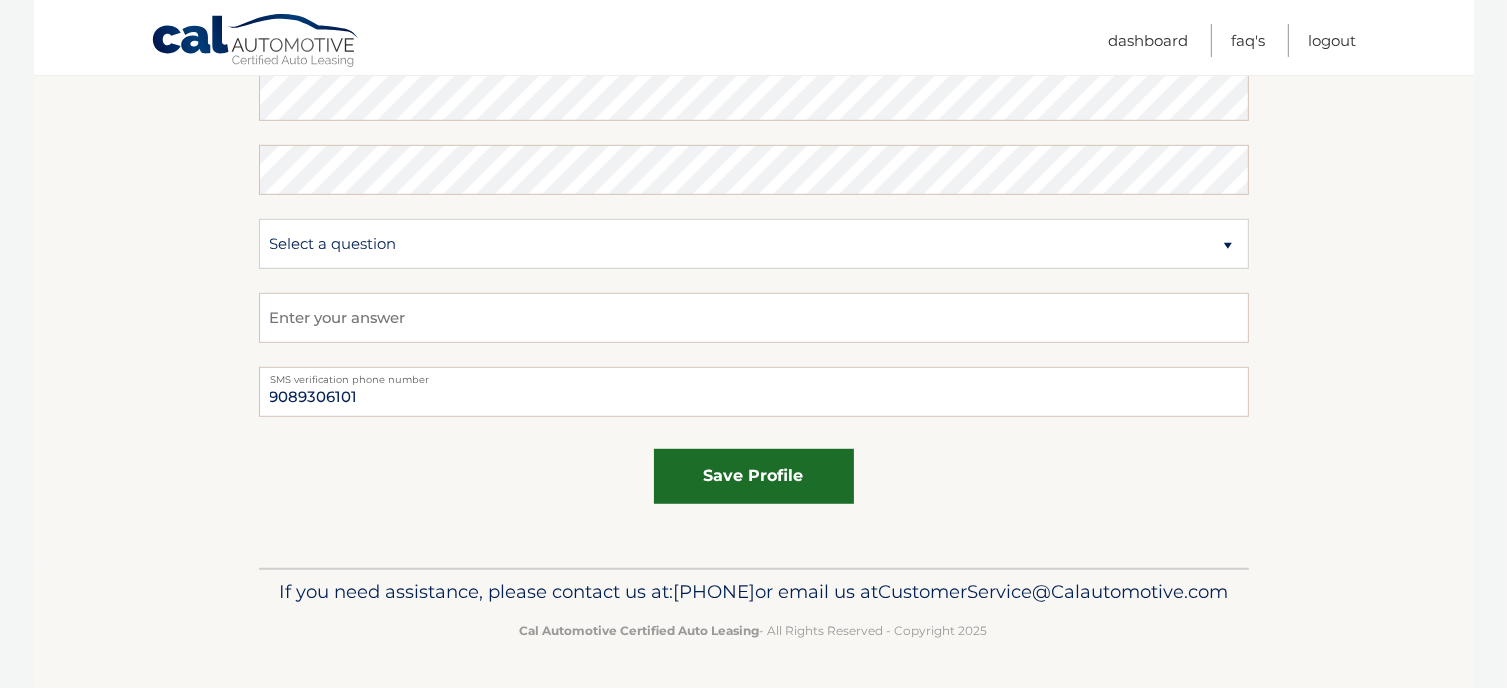 click on "save profile" at bounding box center [754, 476] 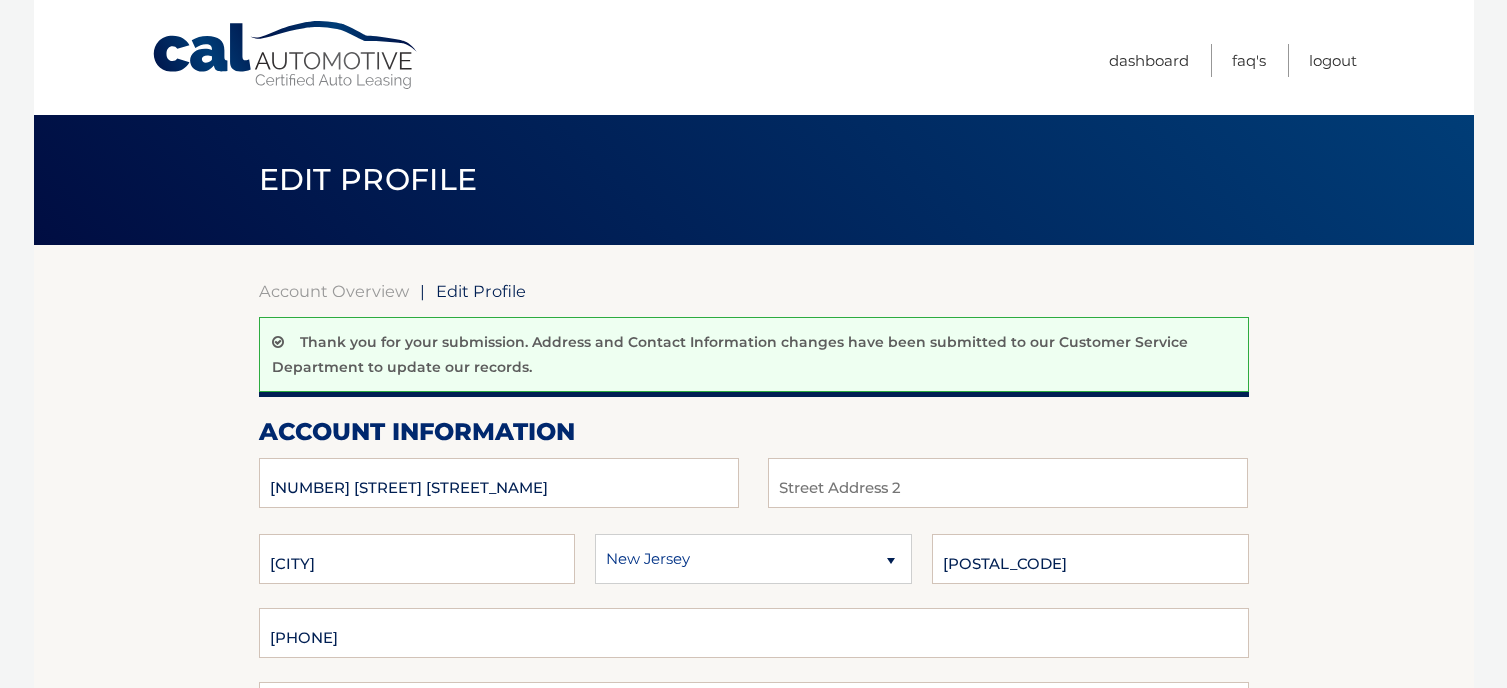scroll, scrollTop: 0, scrollLeft: 0, axis: both 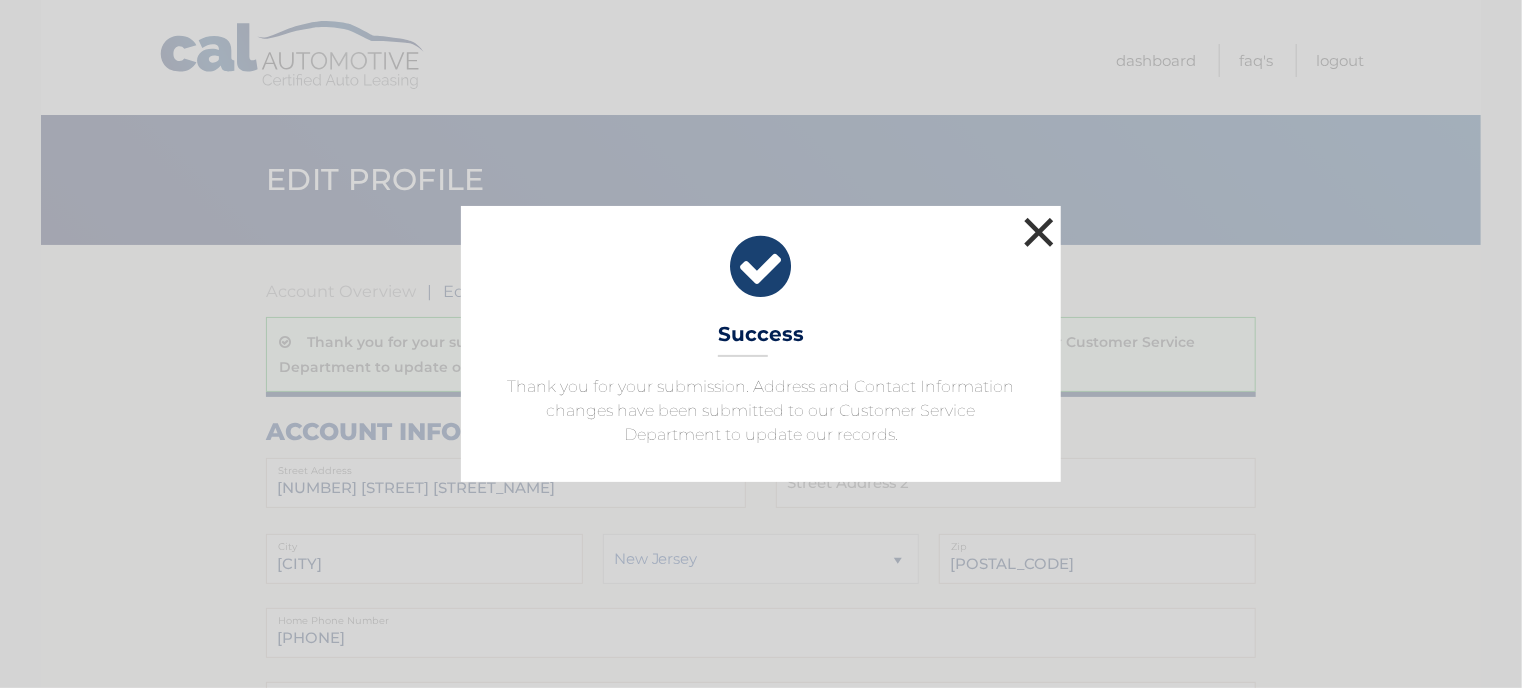 click on "×" at bounding box center (1039, 232) 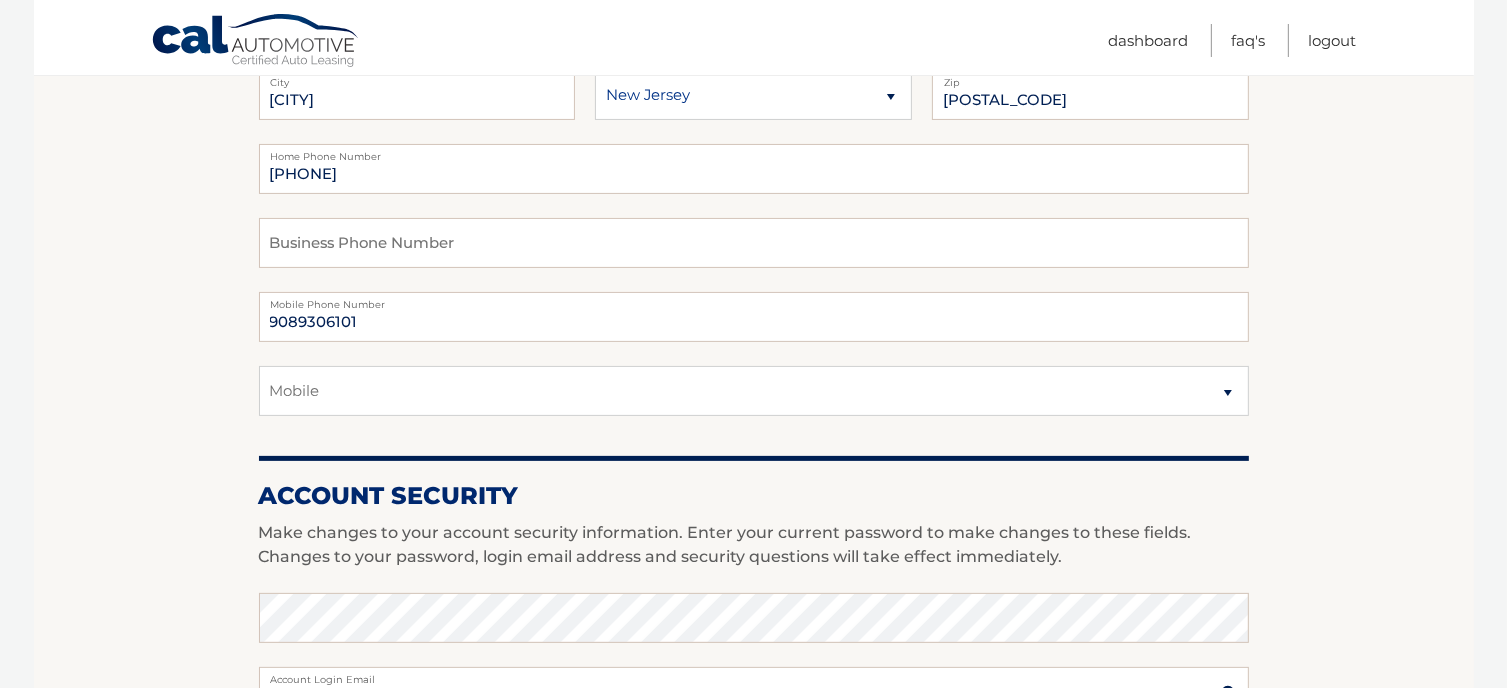 scroll, scrollTop: 300, scrollLeft: 0, axis: vertical 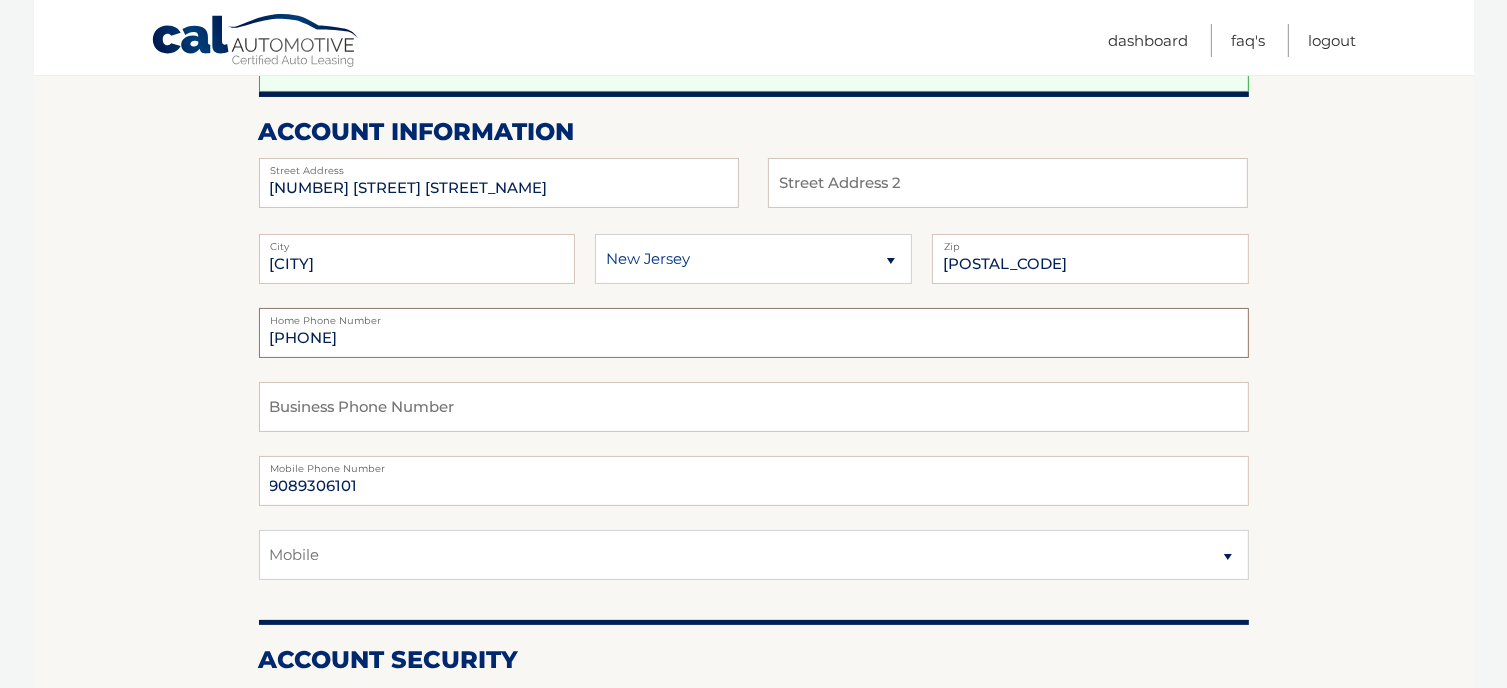 drag, startPoint x: 378, startPoint y: 335, endPoint x: 108, endPoint y: 305, distance: 271.66156 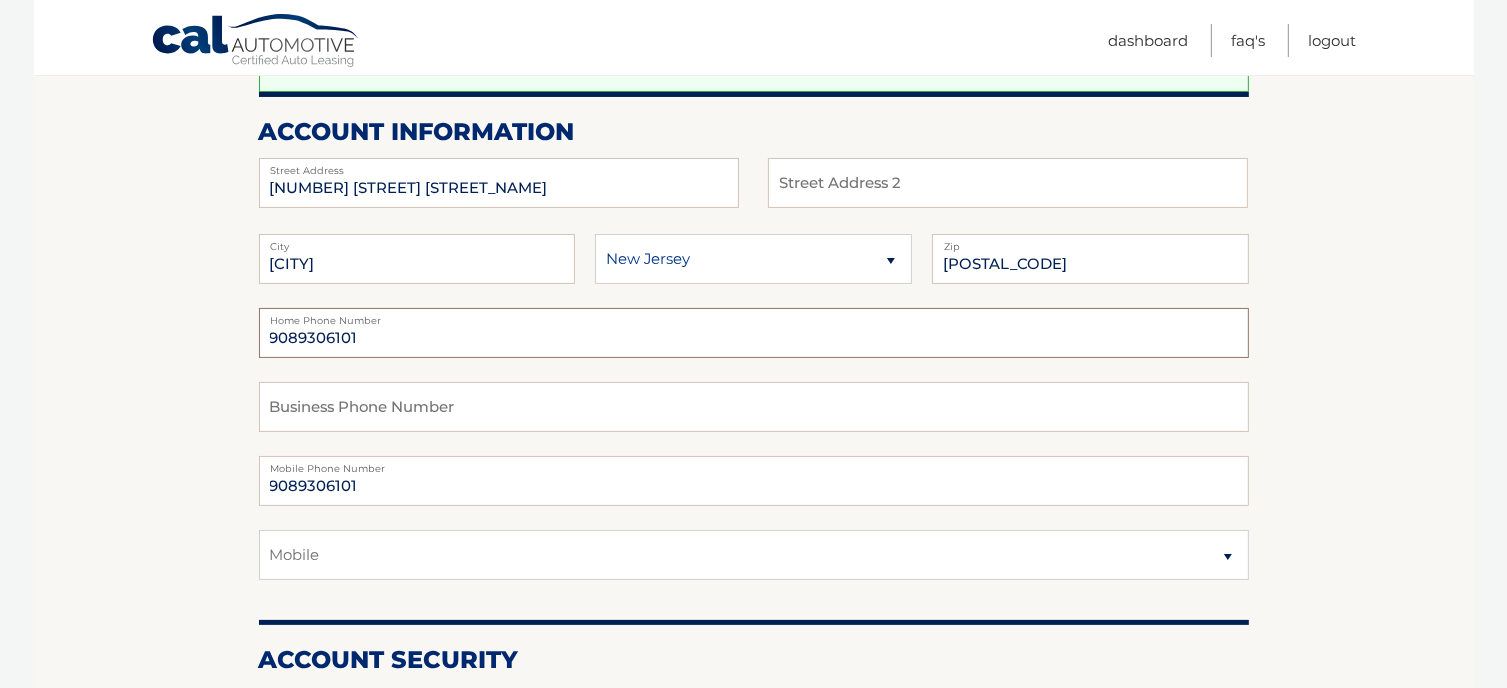 type on "9089306101" 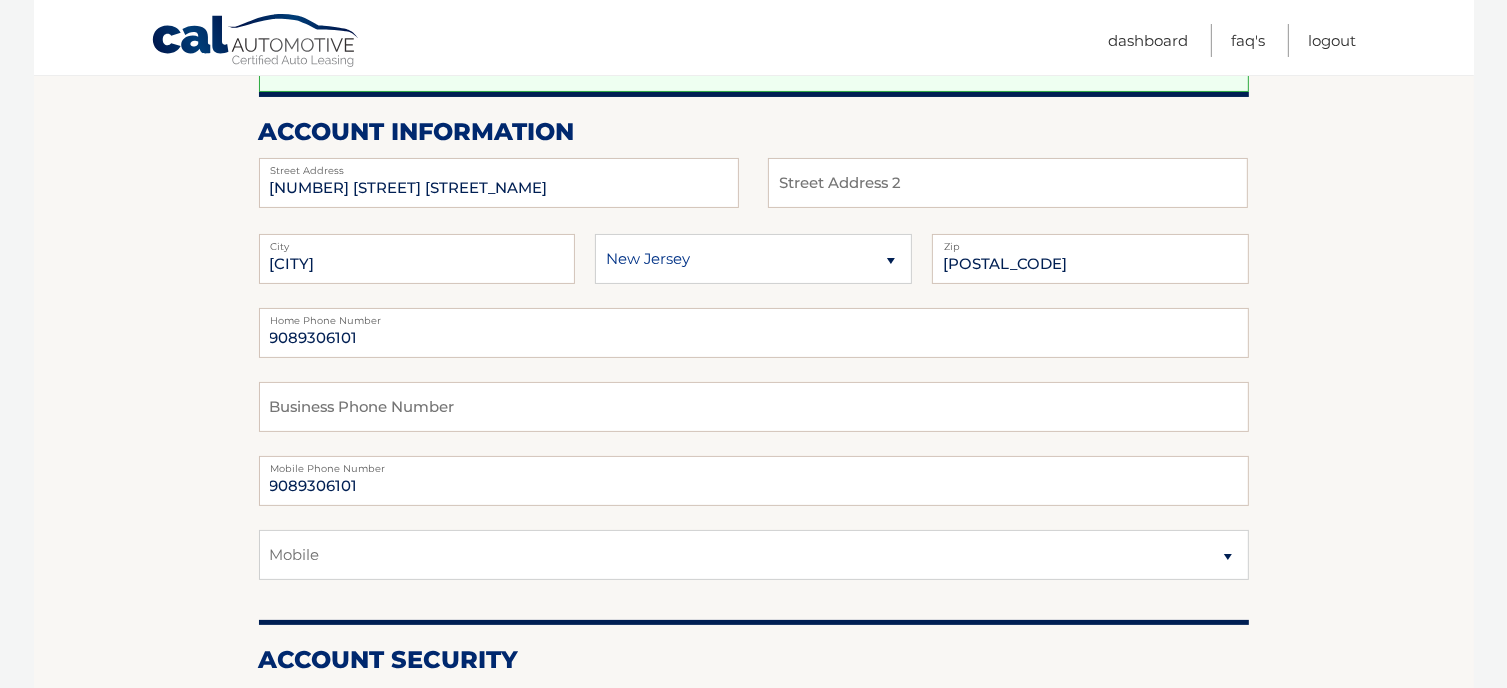 click on "Account Overview
|
Edit Profile
Thank you for your submission. Address and Contact
Information changes have been submitted to our Customer Service Department to update our records.
account information
907 PEBBLE CREEK CT Street Address Street Address 2 City Zip" at bounding box center (754, 710) 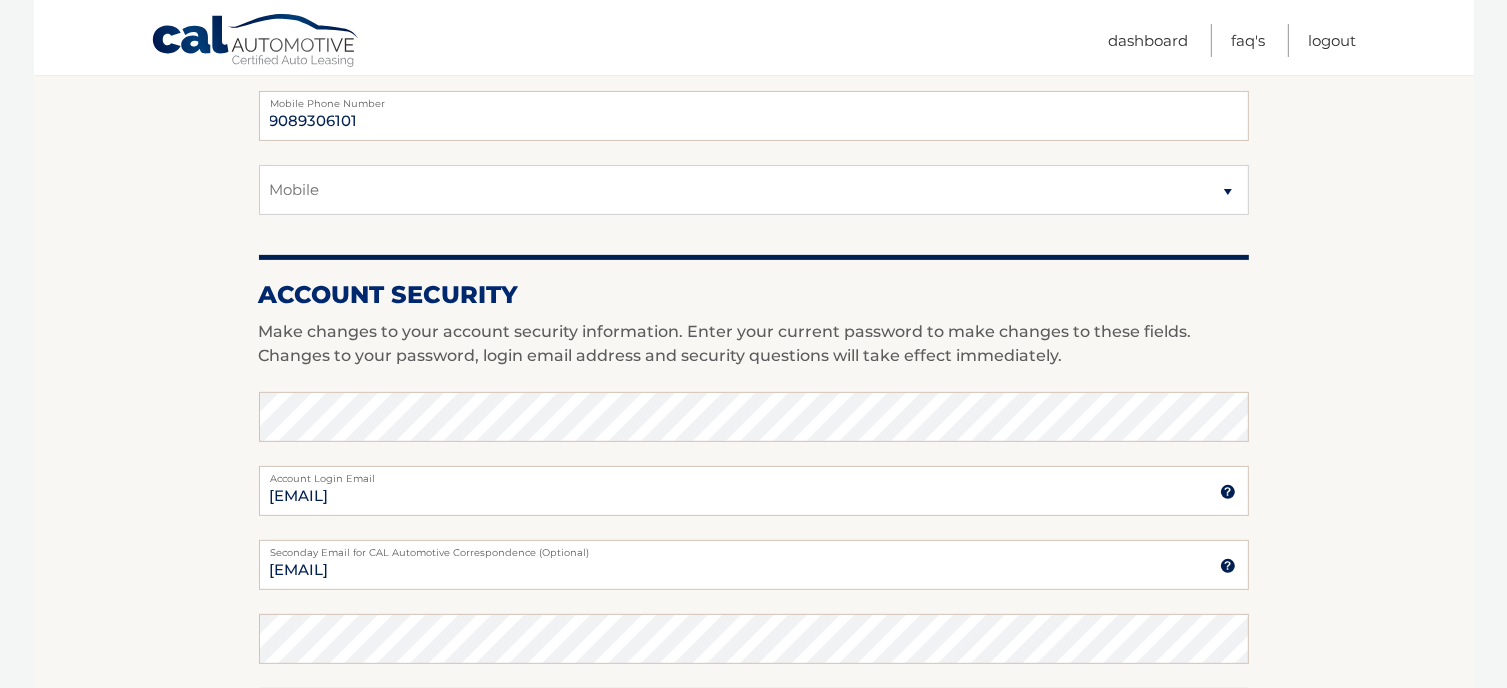 scroll, scrollTop: 700, scrollLeft: 0, axis: vertical 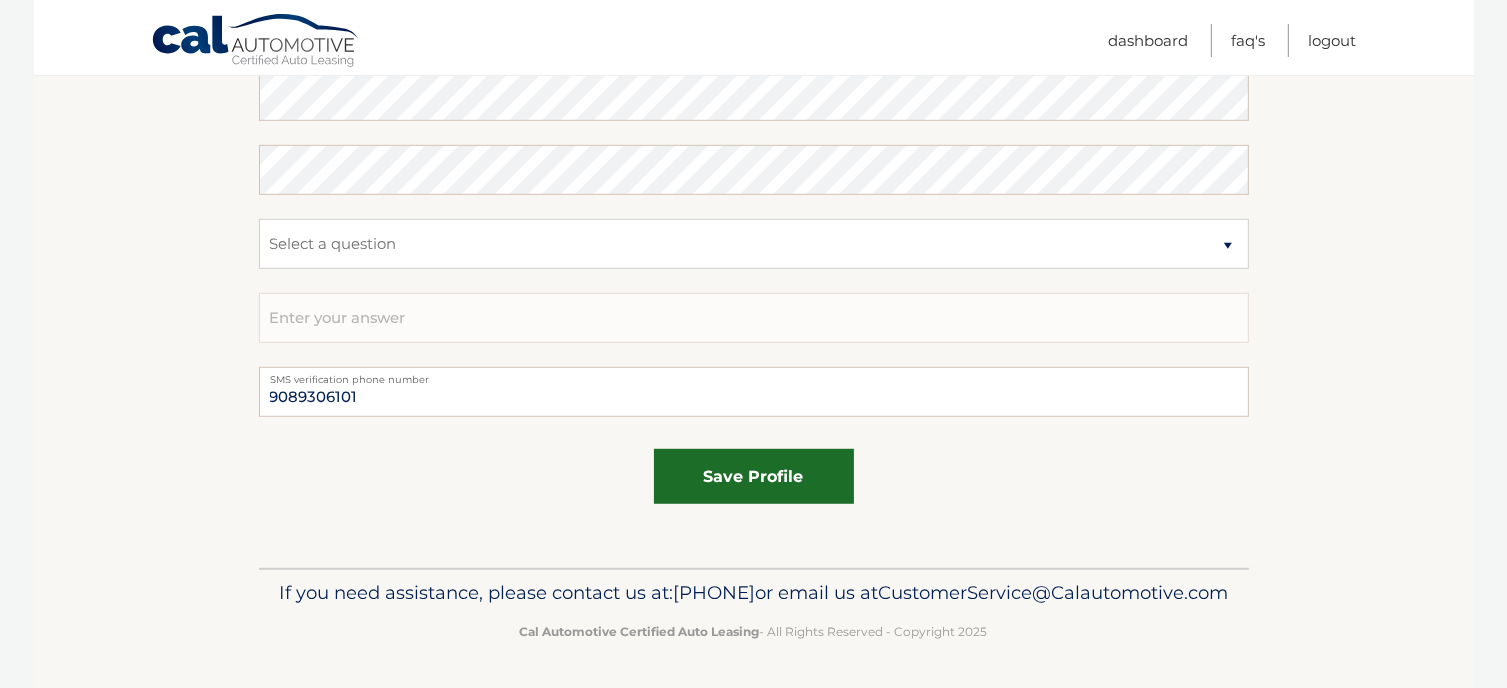 click on "save profile" at bounding box center (754, 476) 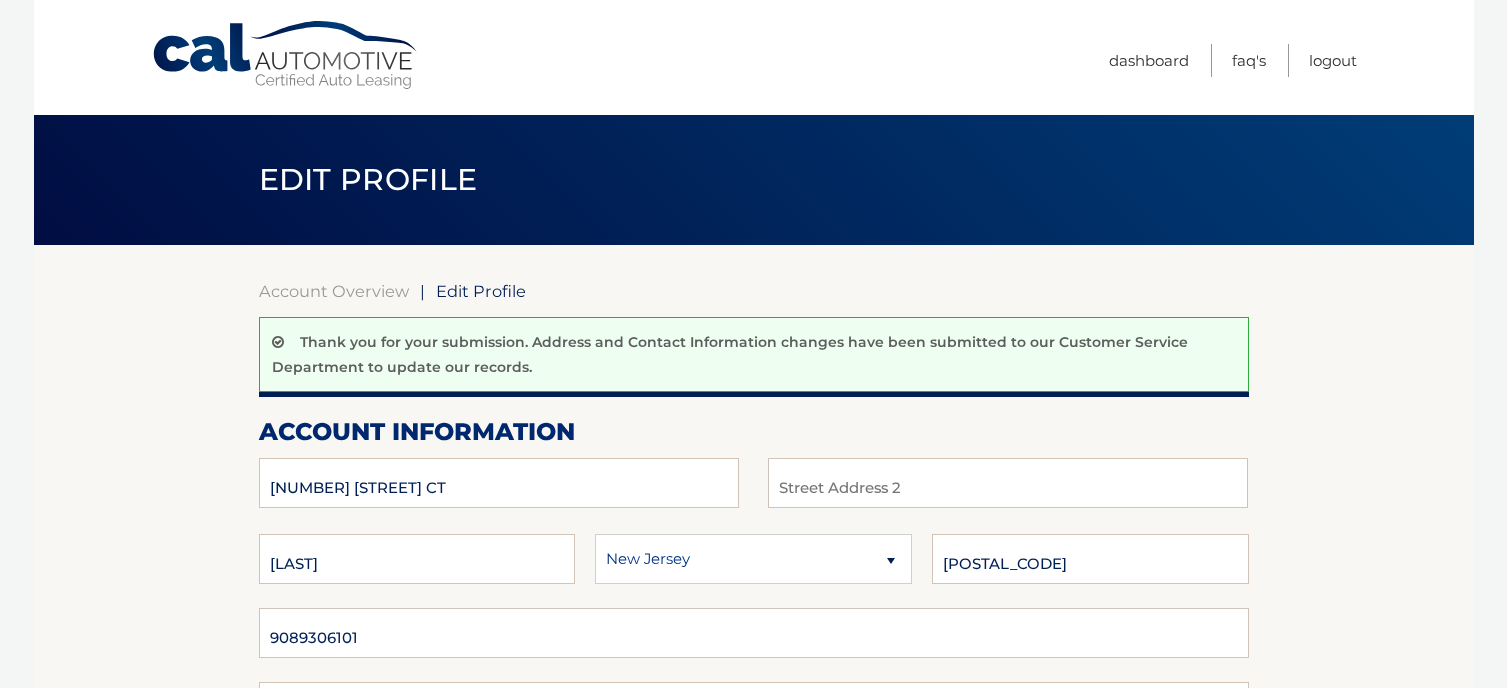 scroll, scrollTop: 0, scrollLeft: 0, axis: both 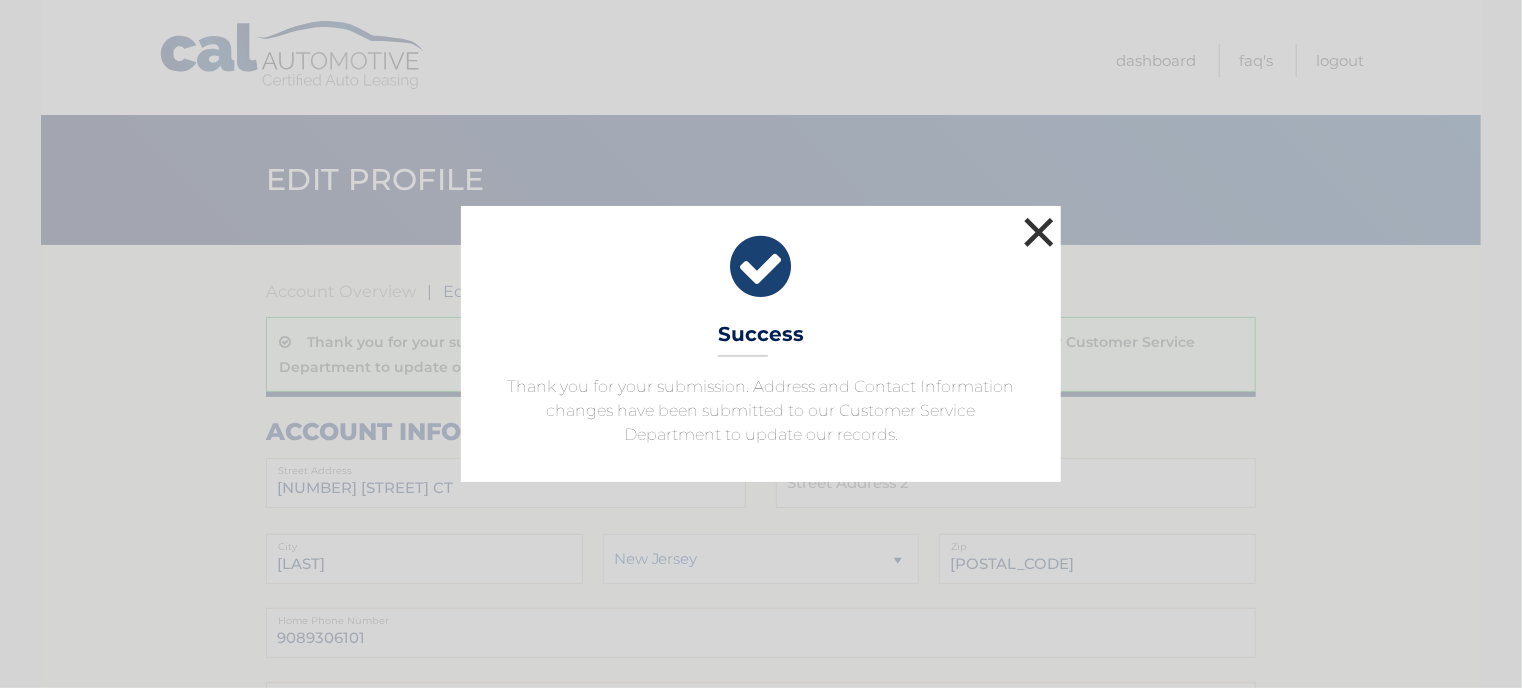 click on "×" at bounding box center (1039, 232) 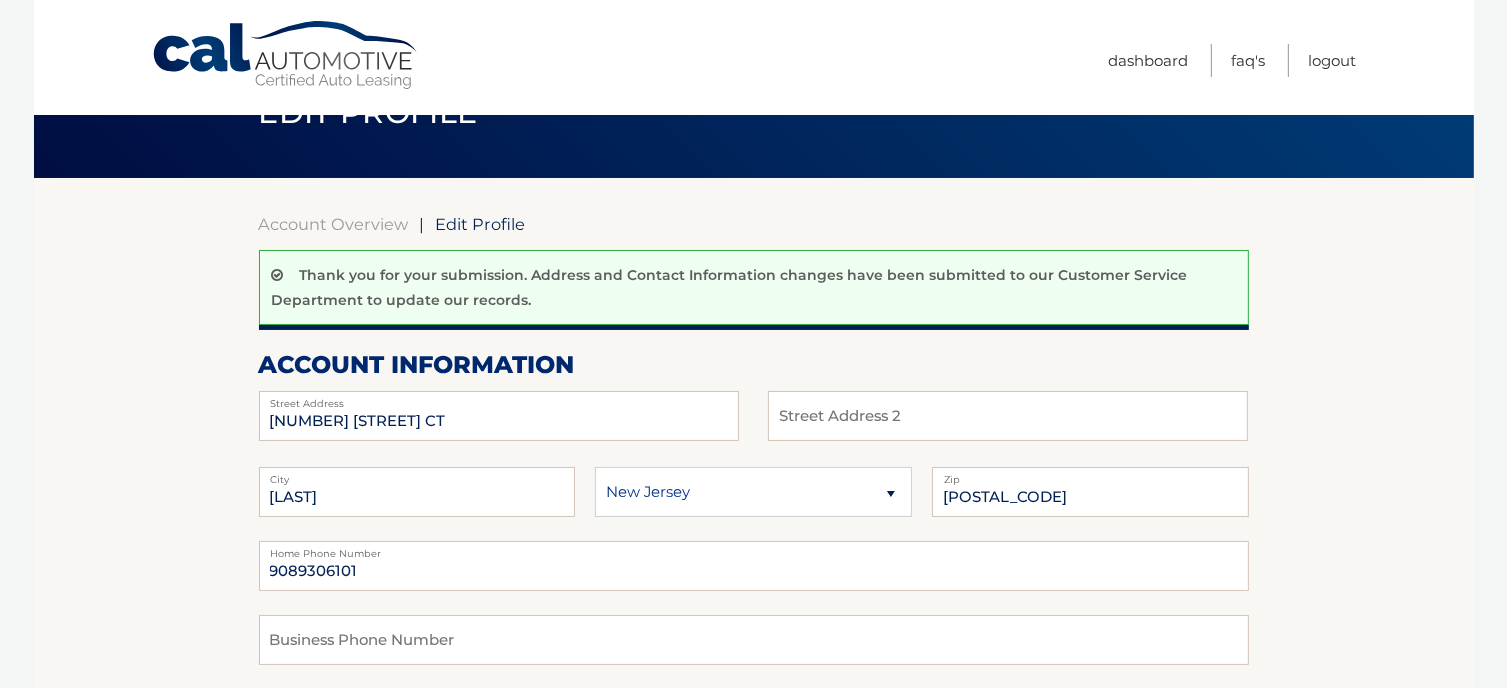 scroll, scrollTop: 0, scrollLeft: 0, axis: both 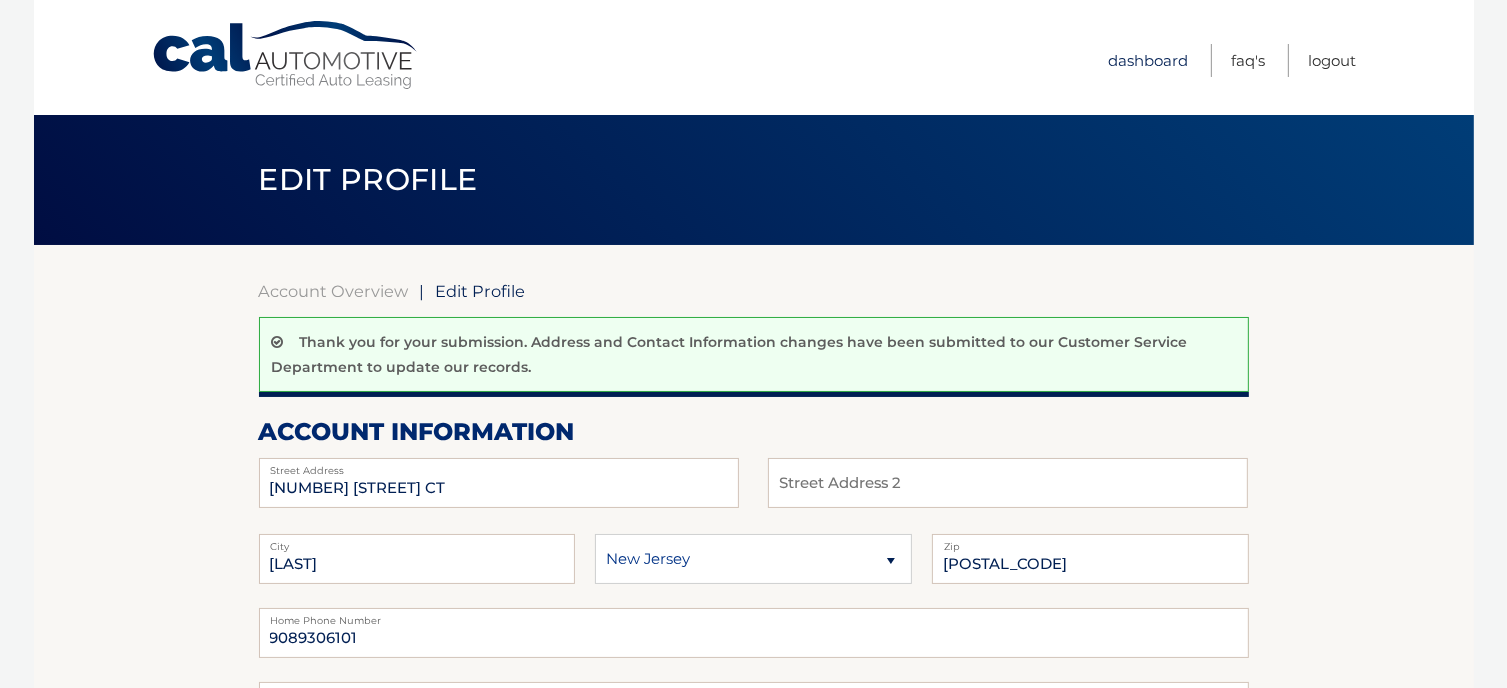 click on "Dashboard" at bounding box center [1149, 60] 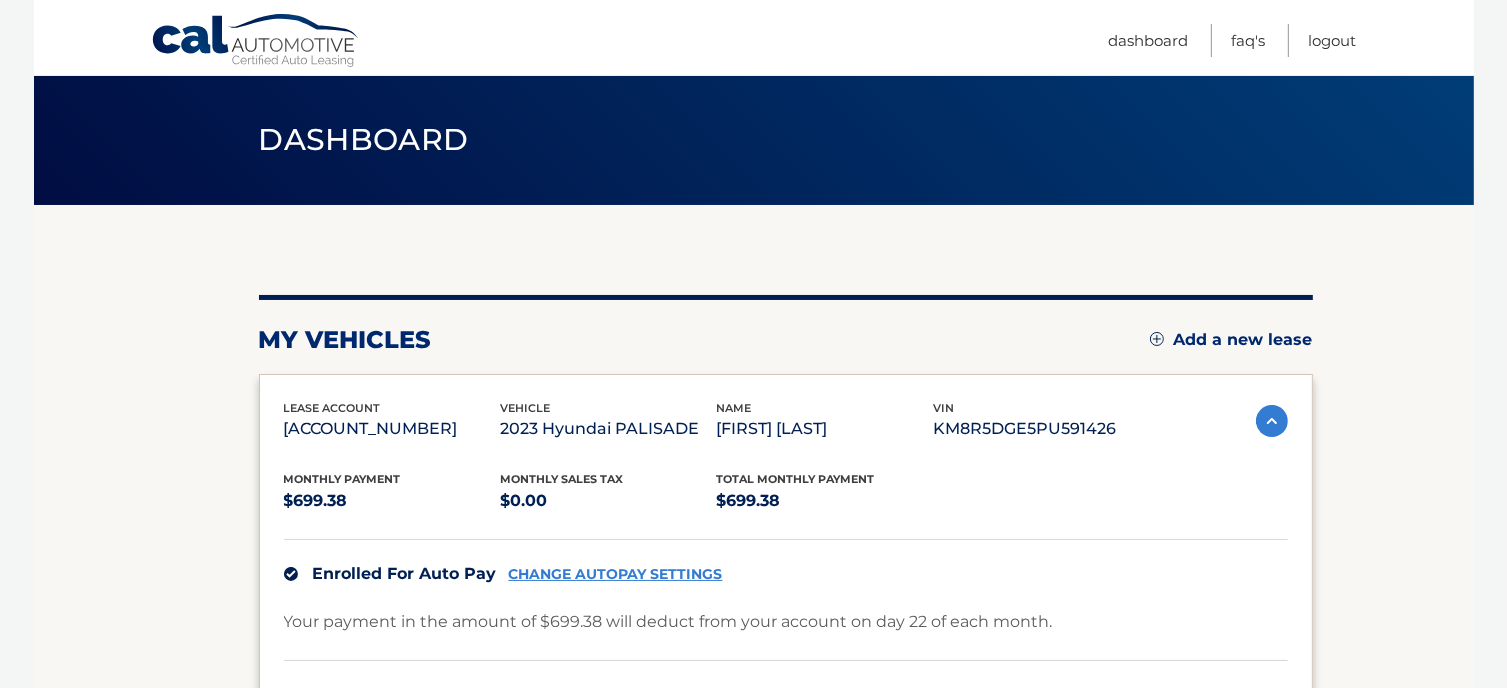 scroll, scrollTop: 0, scrollLeft: 0, axis: both 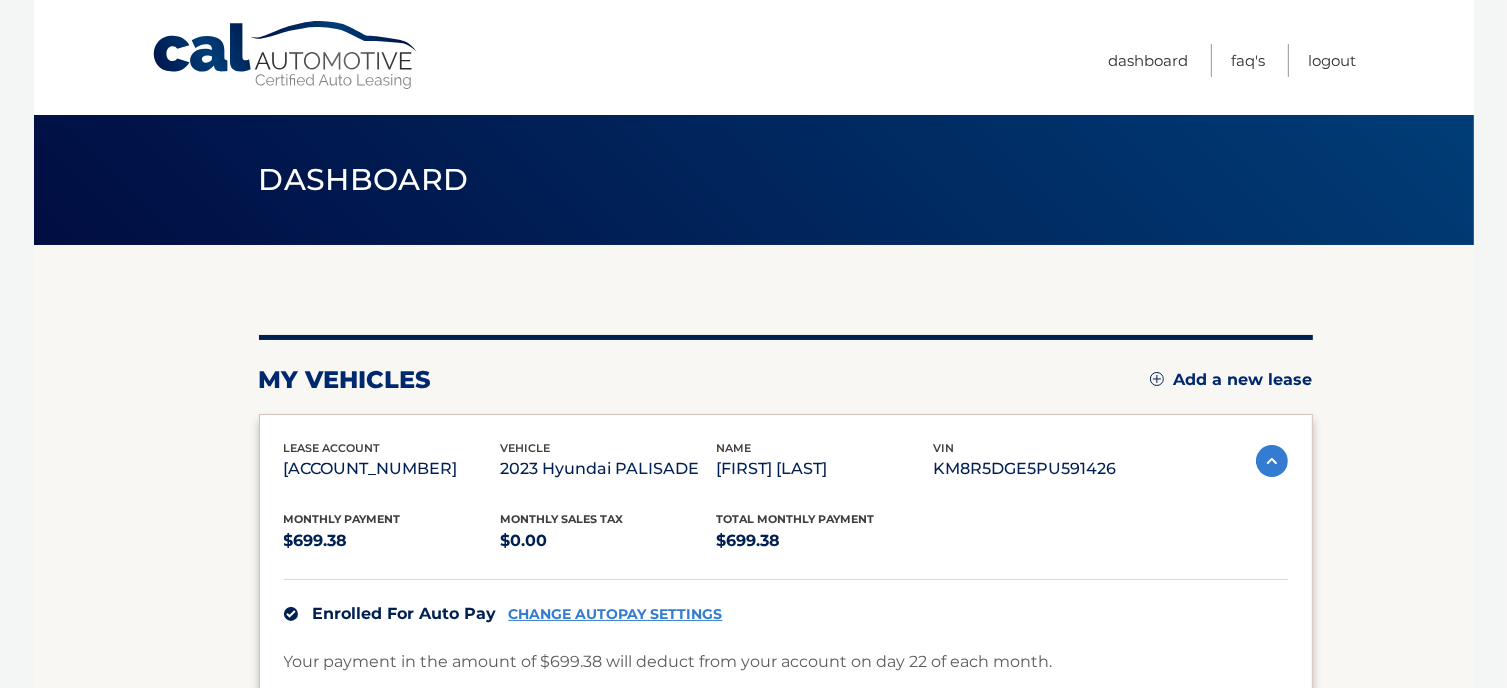 drag, startPoint x: 928, startPoint y: 468, endPoint x: 1140, endPoint y: 479, distance: 212.28519 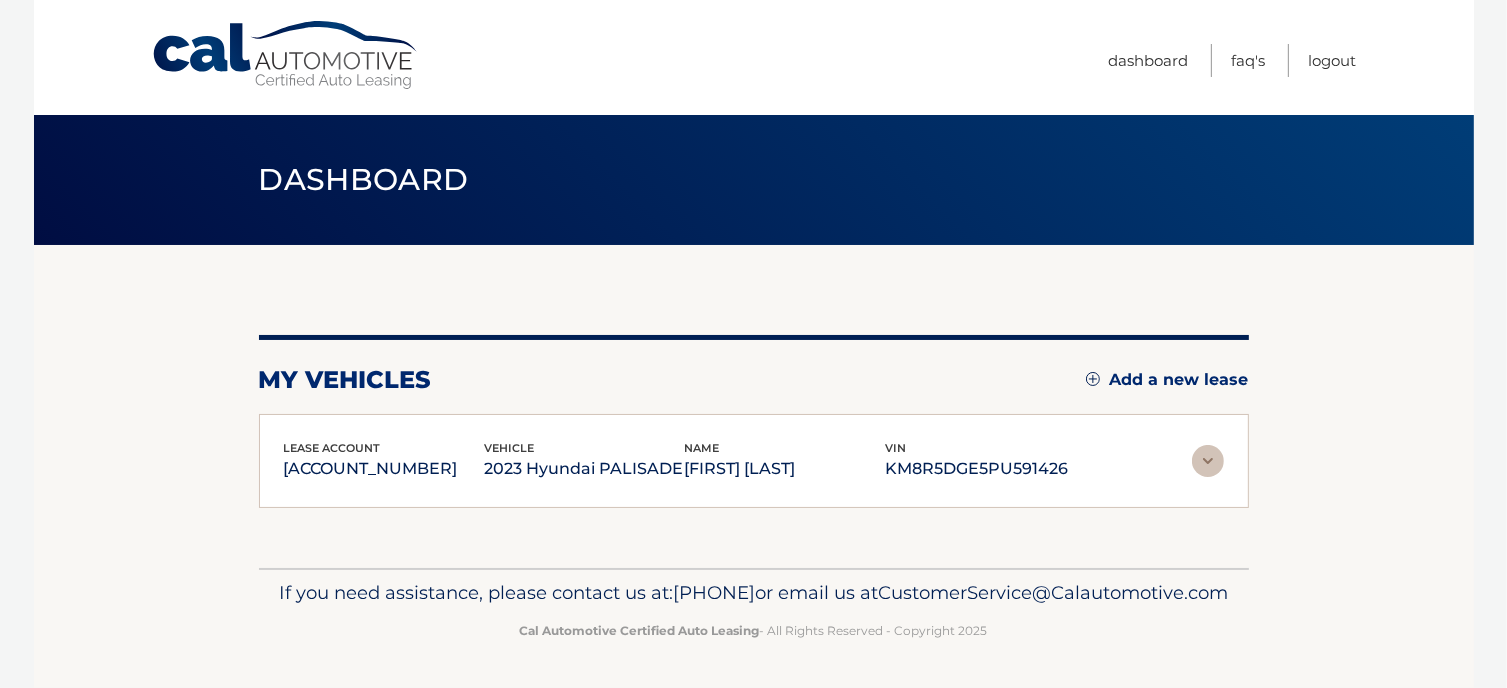 copy on "KM8R5DGE5PU591426" 